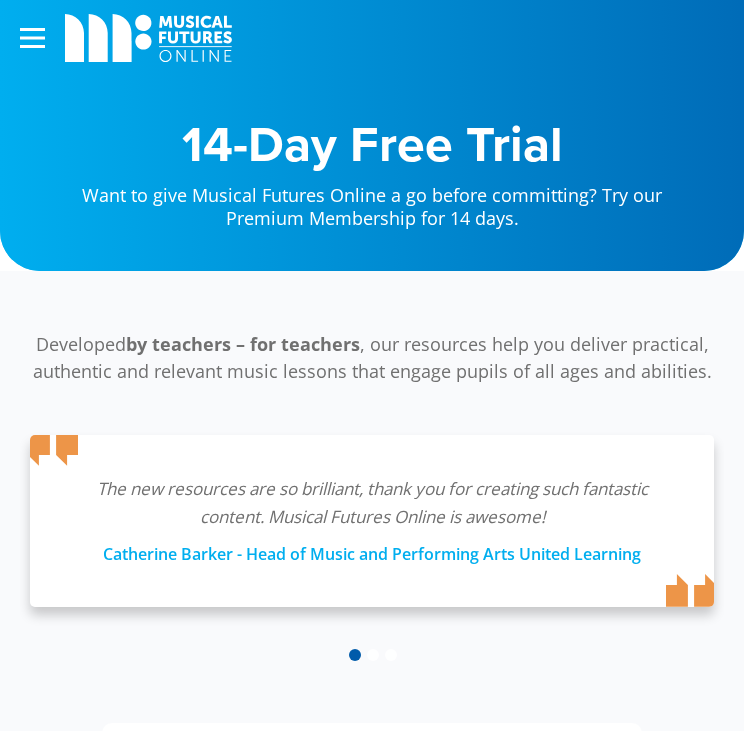 scroll, scrollTop: 0, scrollLeft: 0, axis: both 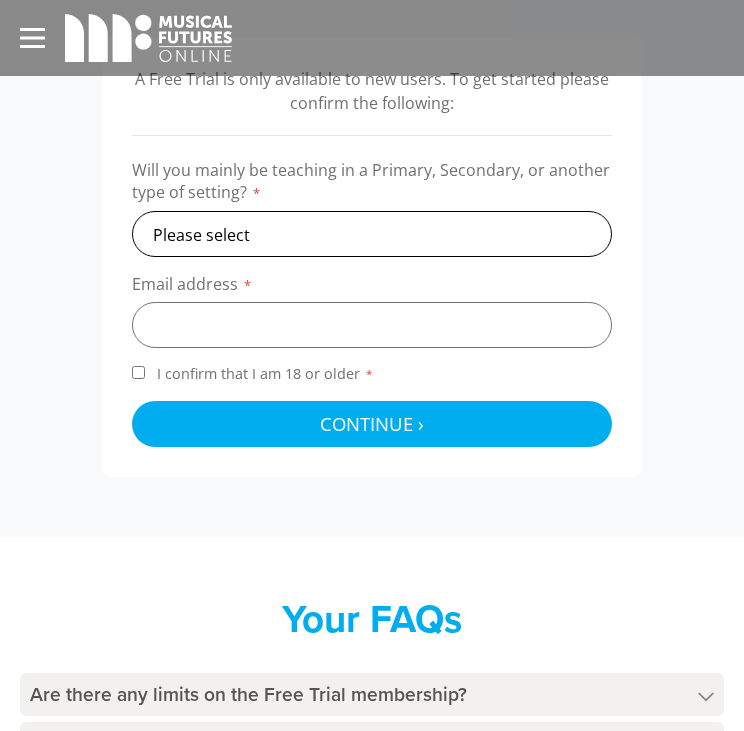 click on "Please select
Primary
Secondary
Other" at bounding box center [372, 234] 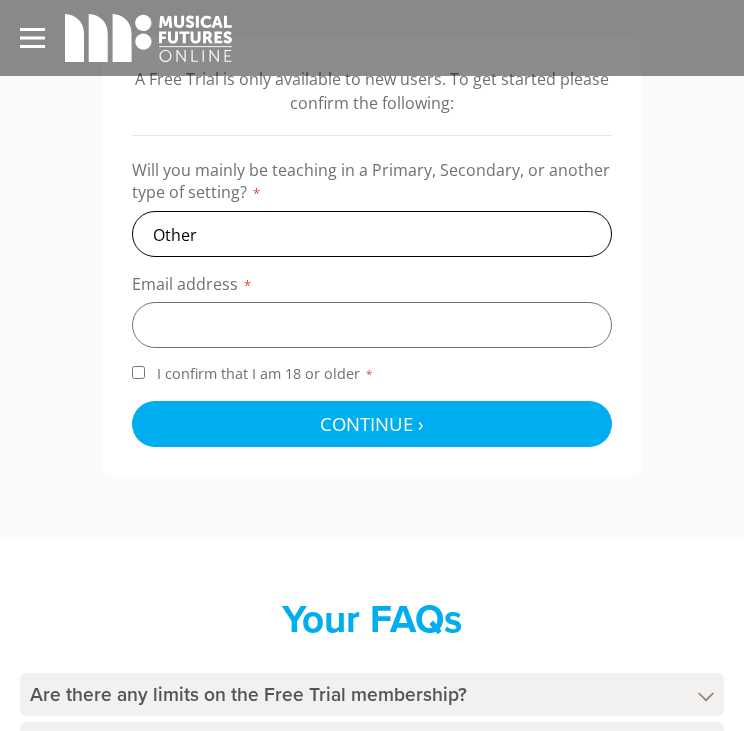 click on "Please select
Primary
Secondary
Other" at bounding box center (372, 234) 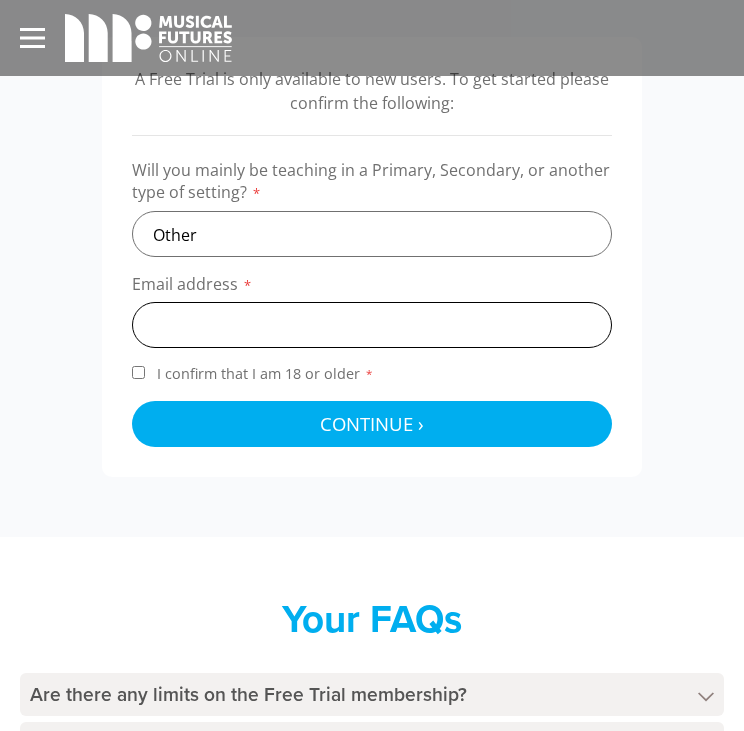 click at bounding box center [372, 325] 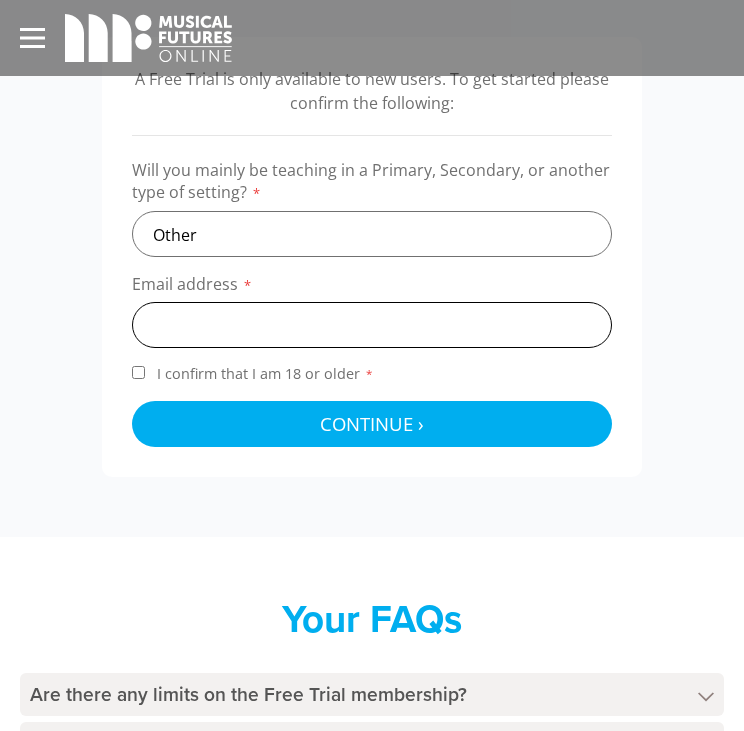 type on "forozan.hamidi1989@gmail.com" 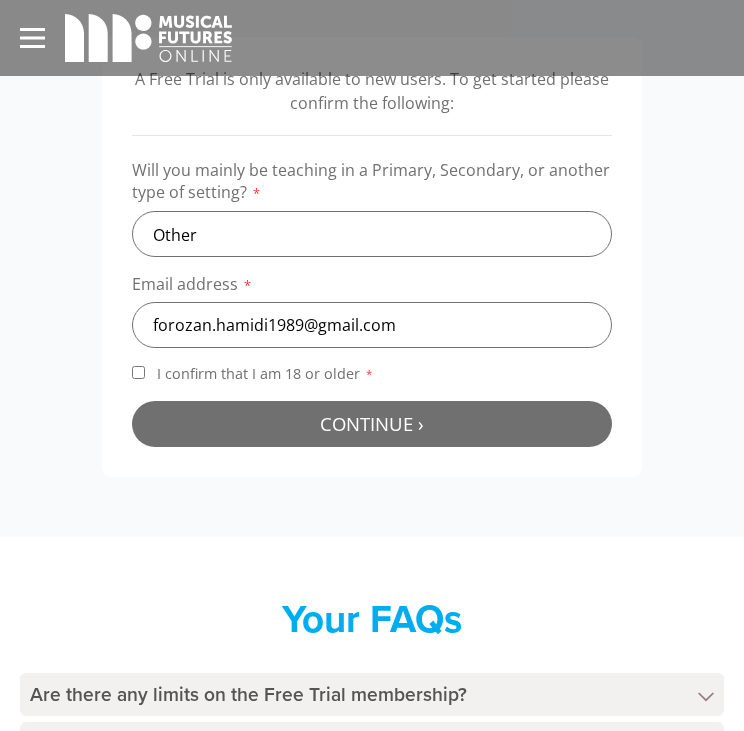 click on "Continue › Checking your details..." at bounding box center [372, 424] 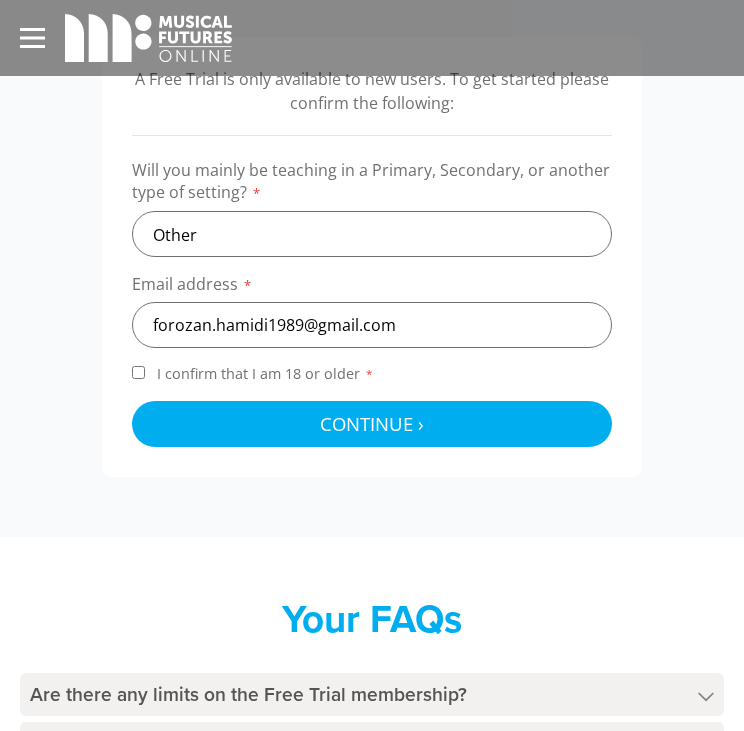 click on "I confirm that I am 18 or older *" at bounding box center (138, 372) 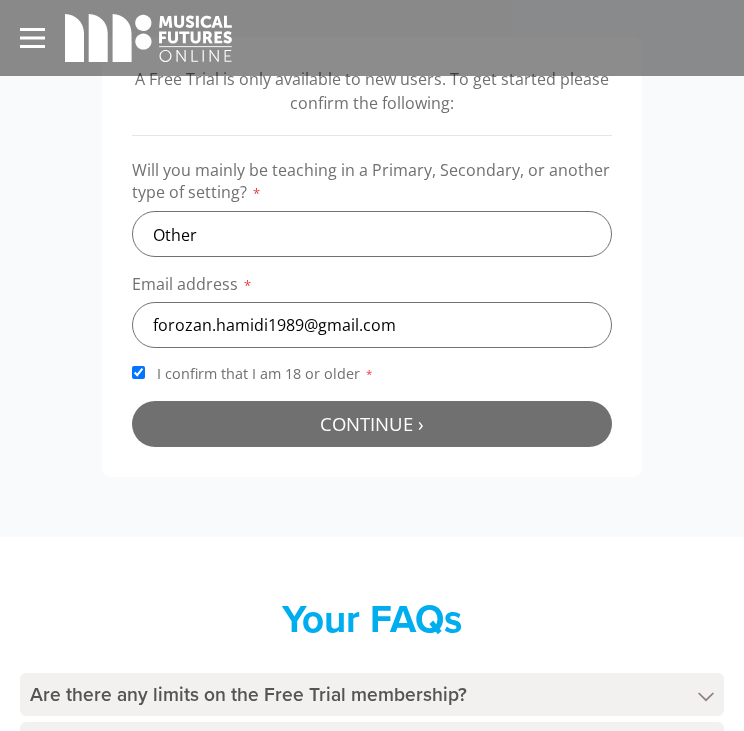 click on "Continue › Checking your details..." at bounding box center [372, 424] 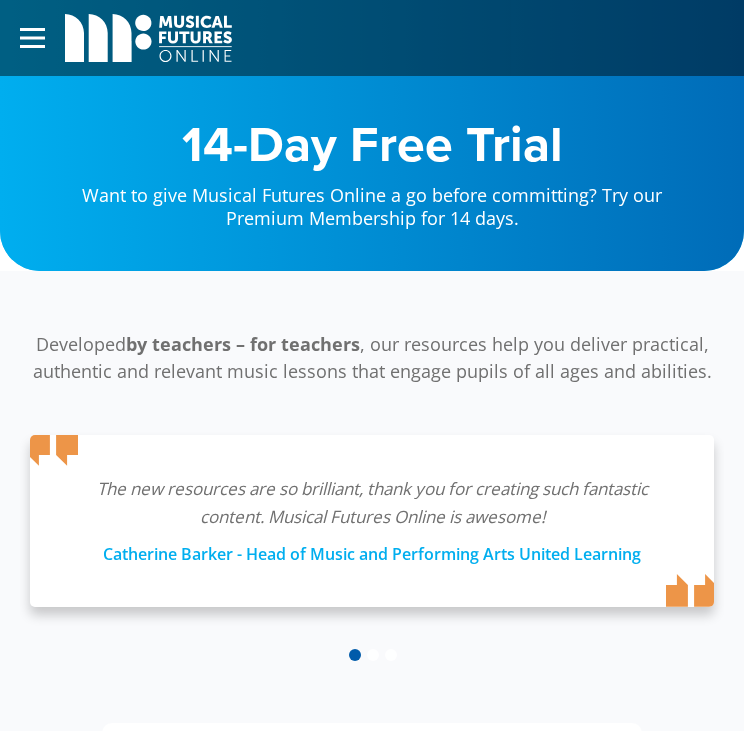 scroll, scrollTop: 643, scrollLeft: 0, axis: vertical 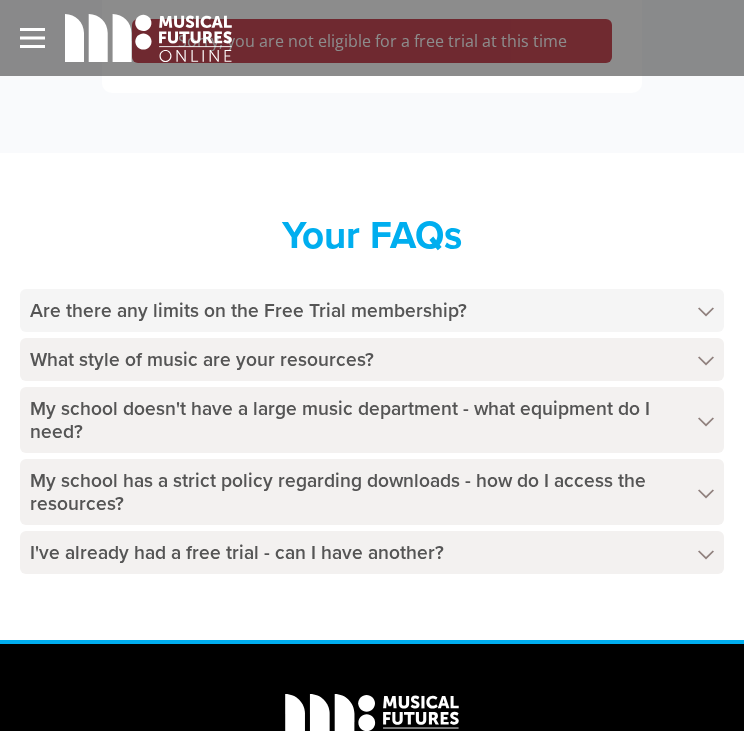 click on "Are there any limits on the Free Trial membership?" at bounding box center (372, 310) 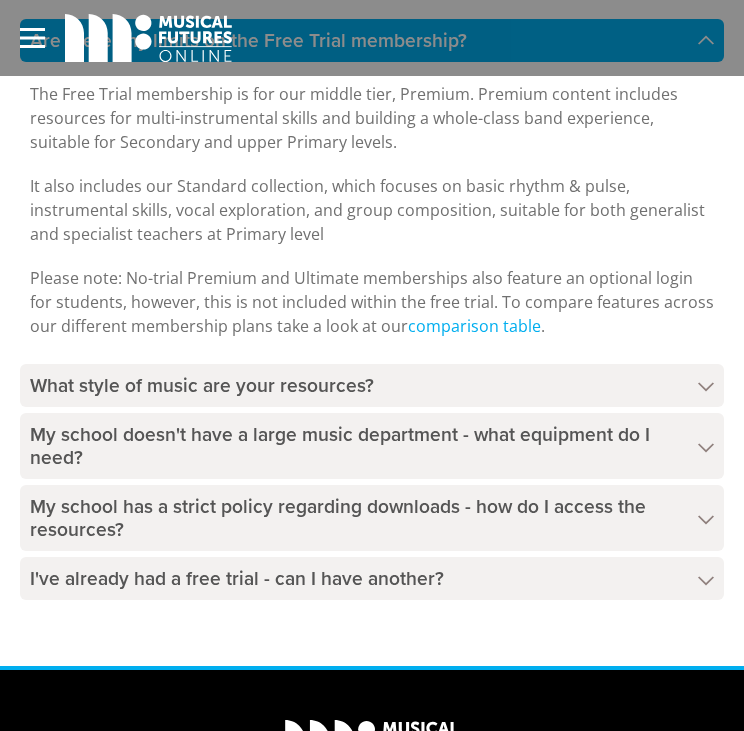 scroll, scrollTop: 1025, scrollLeft: 0, axis: vertical 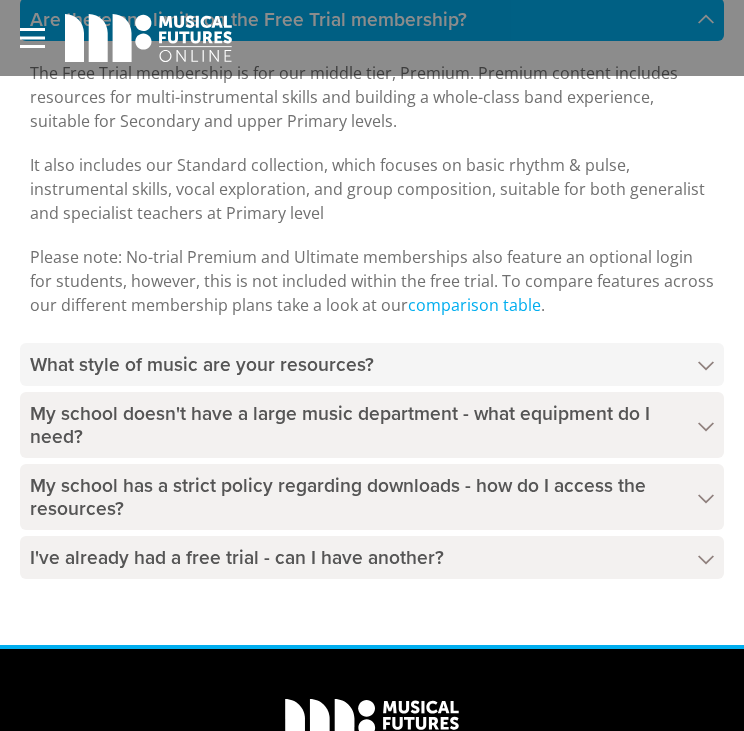 click on "What style of music are your resources?" at bounding box center [372, 364] 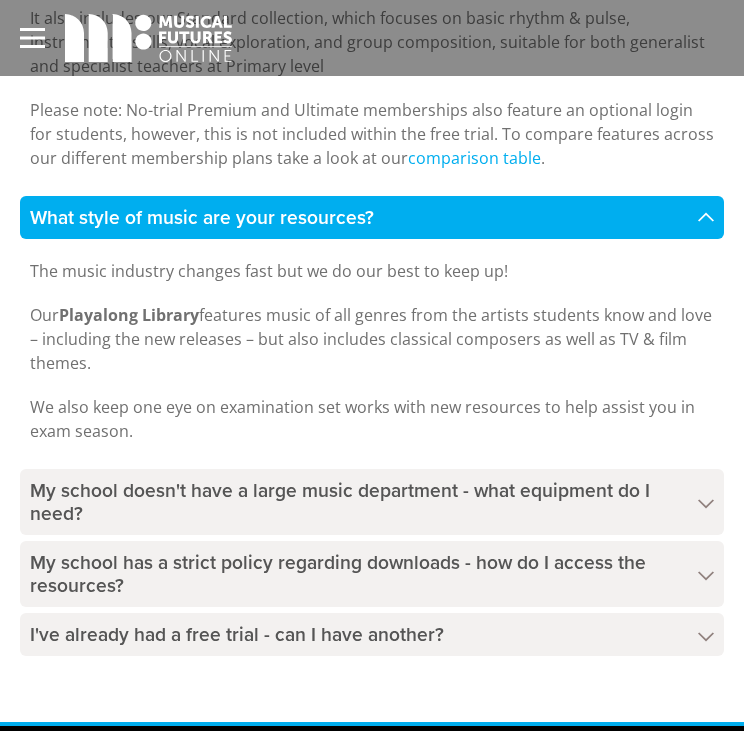 scroll, scrollTop: 1211, scrollLeft: 0, axis: vertical 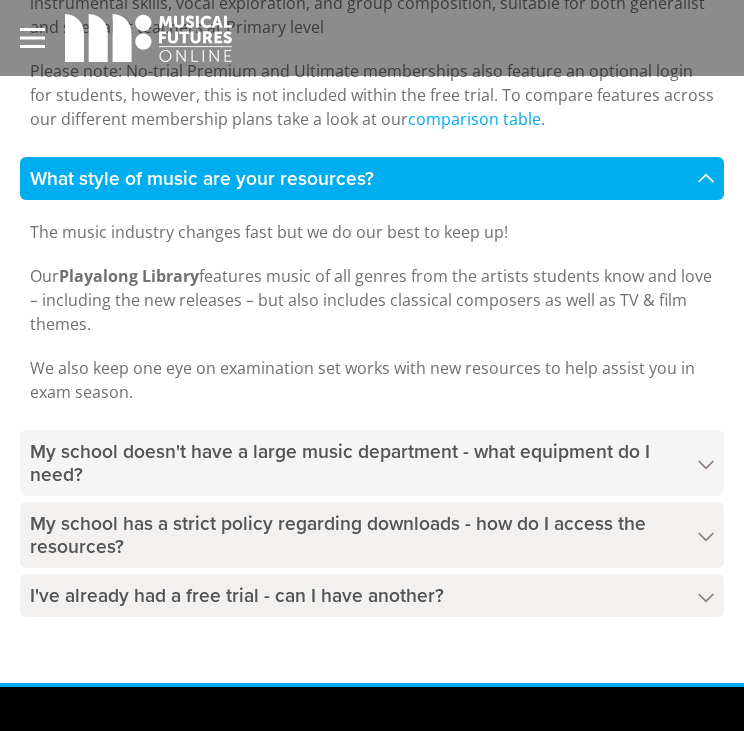click on "My school doesn't have a large music department - what equipment do I need?" at bounding box center (372, 463) 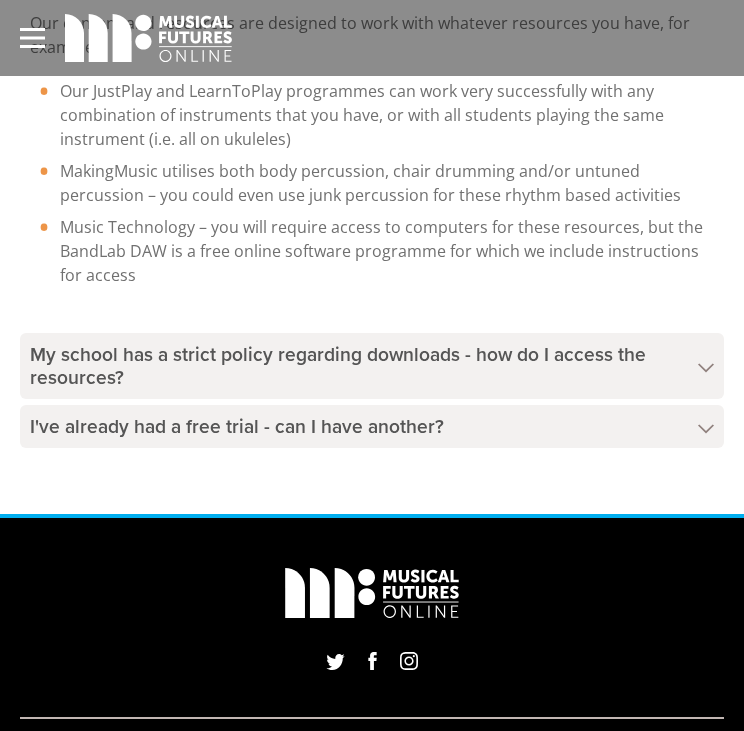 scroll, scrollTop: 1804, scrollLeft: 0, axis: vertical 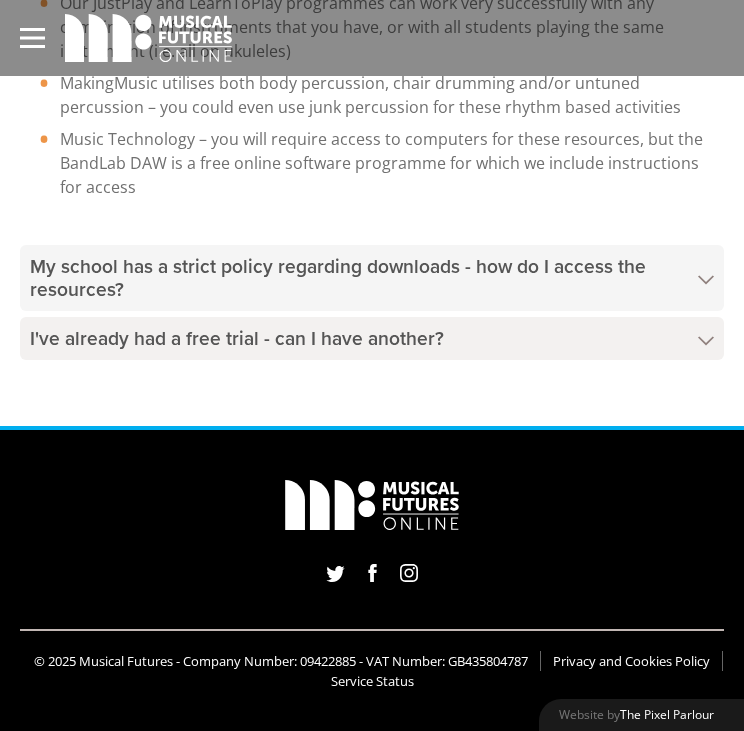 click on "My school has a strict policy regarding downloads - how do I access the resources?" at bounding box center [372, 278] 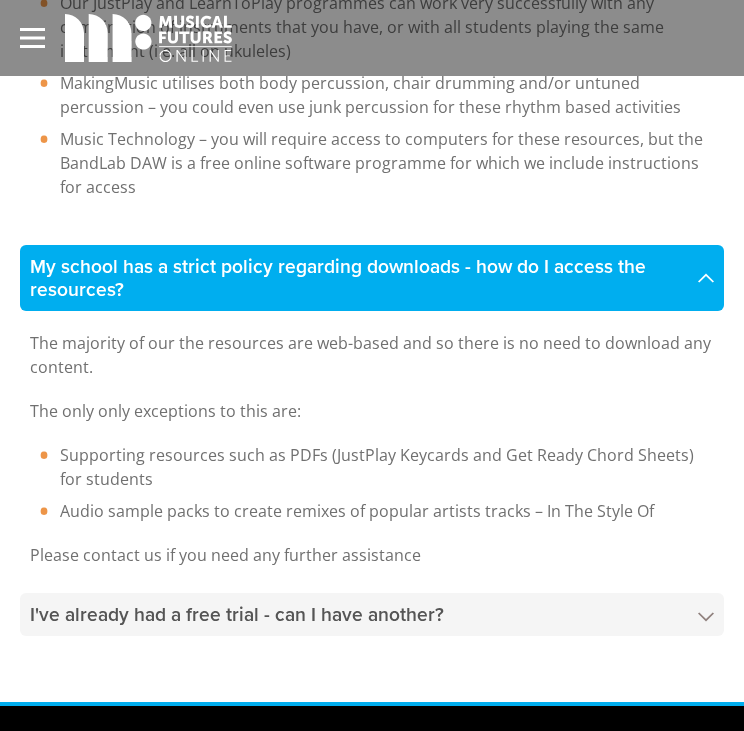 click on "I've already had a free trial - can I have another?" at bounding box center (372, 614) 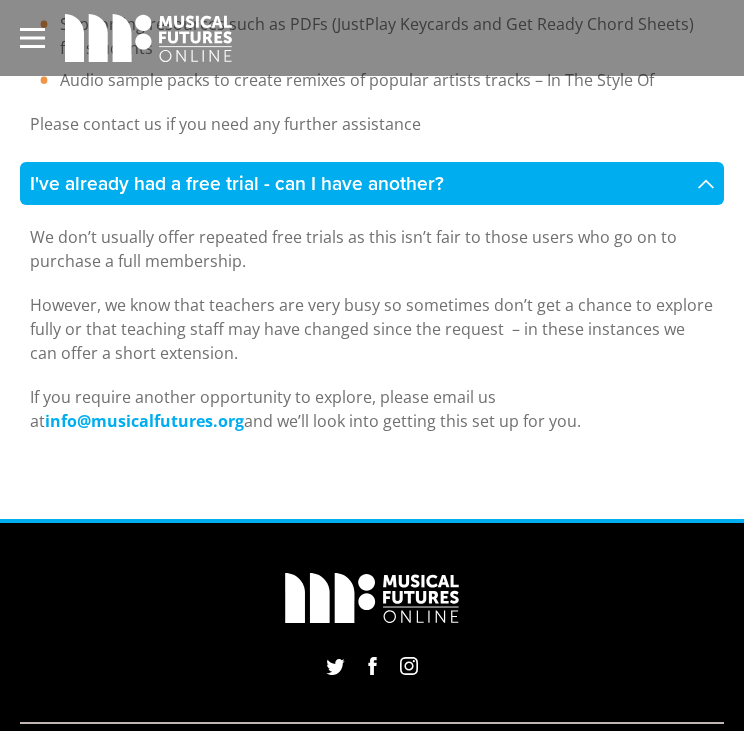 scroll, scrollTop: 2206, scrollLeft: 0, axis: vertical 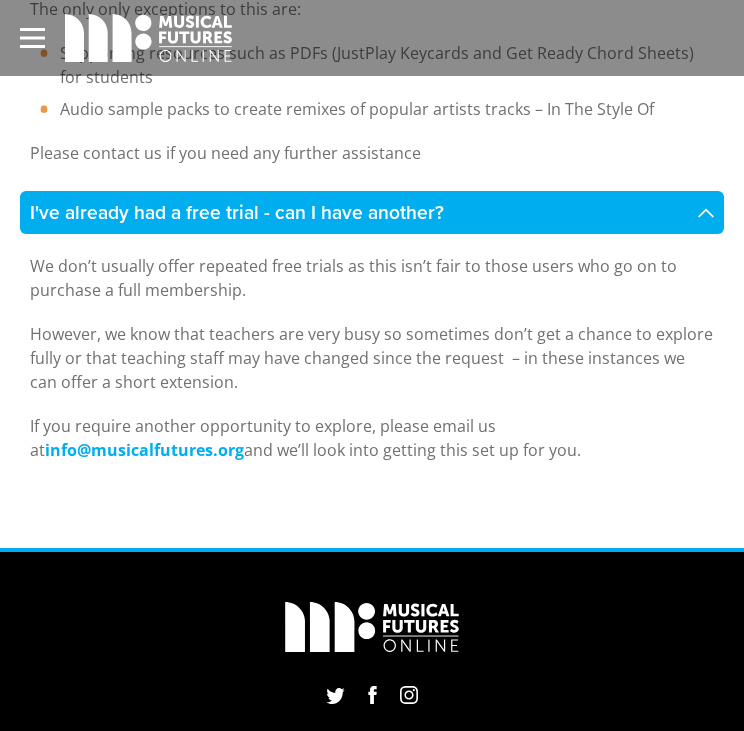 click on "info@musicalfutures.org" at bounding box center [144, 450] 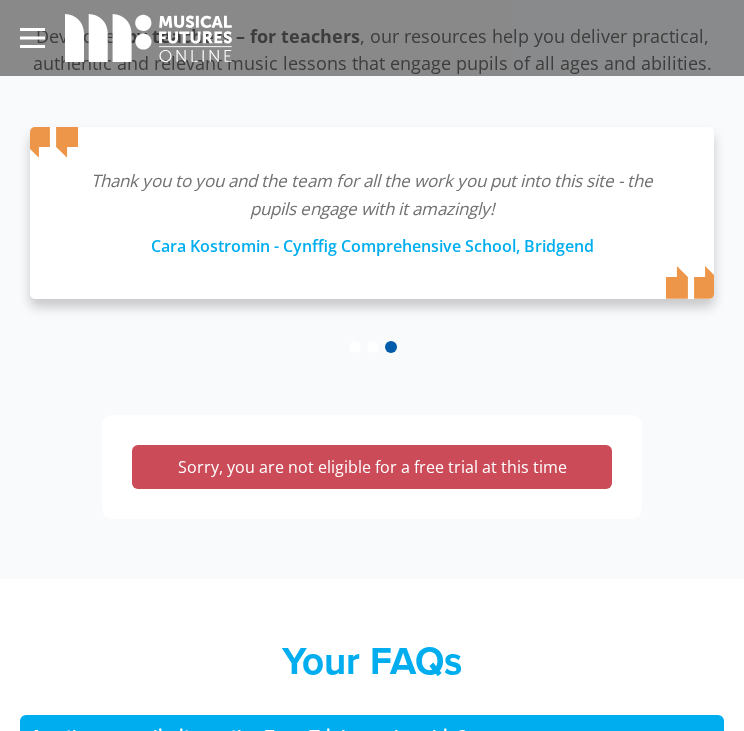 scroll, scrollTop: 296, scrollLeft: 0, axis: vertical 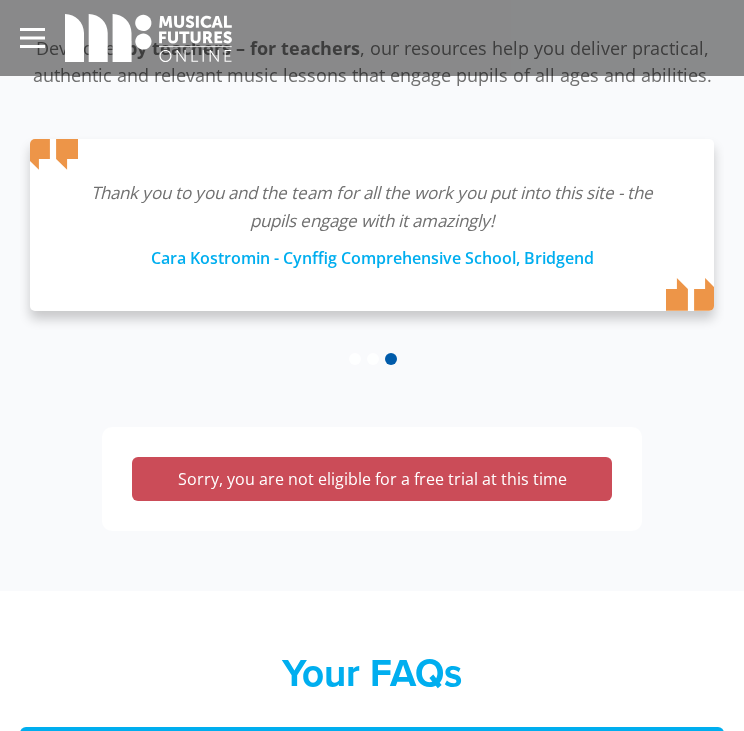 click on "Sorry, you are not eligible for a free trial at this time" at bounding box center [372, 479] 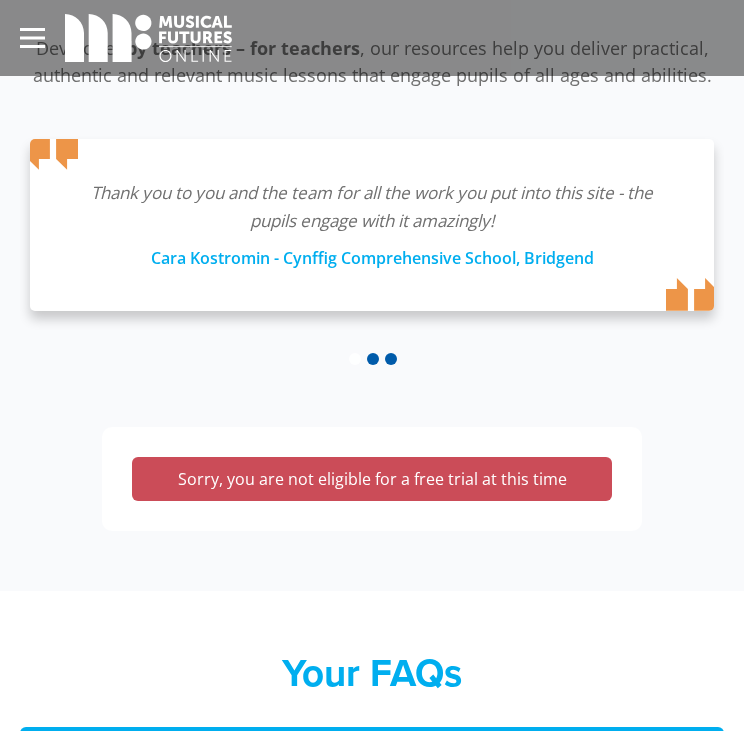 click at bounding box center [372, 358] 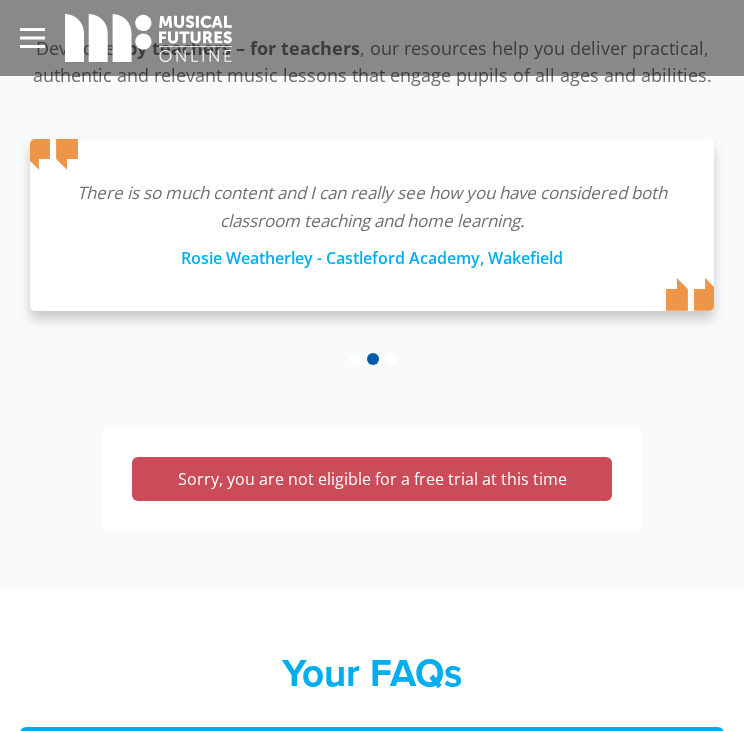 click on "There is so much content and I can really see how you have considered both classroom teaching and home learning.            Rosie Weatherley - Castleford Academy, Wakefield
Thank you to you and the team for all the work you put into this site - the pupils engage with it amazingly!            Cara Kostromin - Cynffig Comprehensive School, Bridgend
The new resources are so brilliant, thank you for creating such fantastic content. Musical Futures Online is awesome! prev" at bounding box center (372, 243) 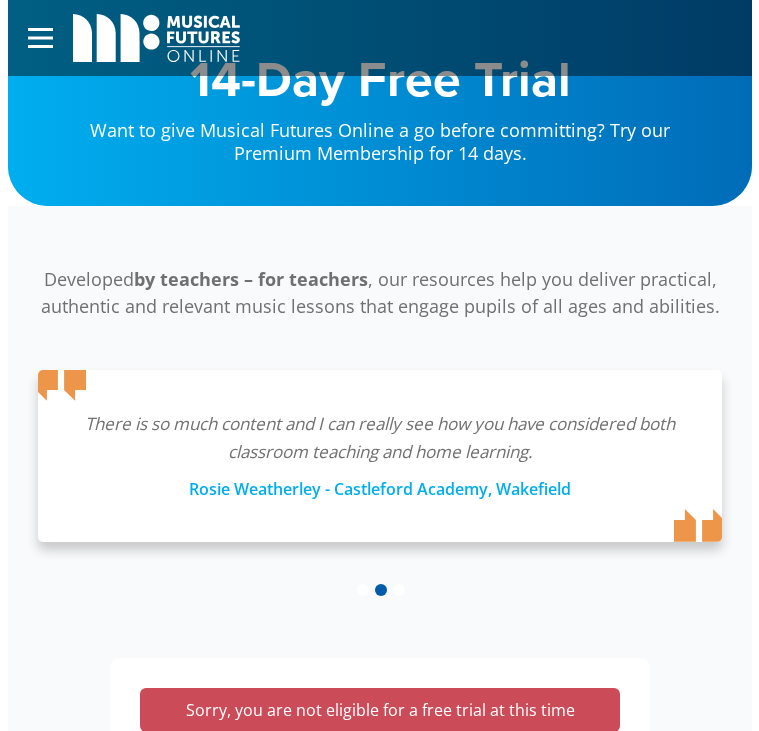 scroll, scrollTop: 0, scrollLeft: 0, axis: both 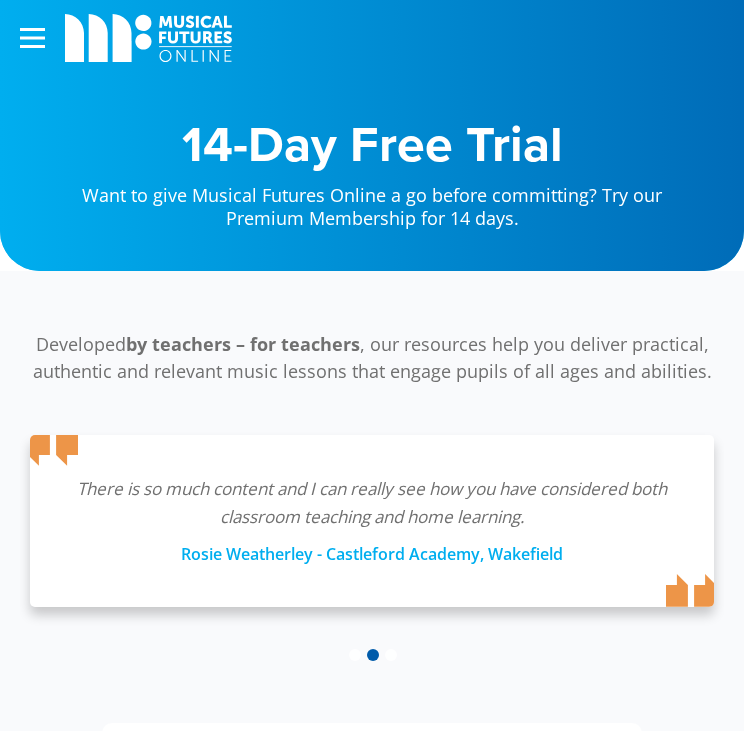 click on "Want to give Musical Futures Online a go before committing? Try our Premium Membership for 14 days." at bounding box center (372, 200) 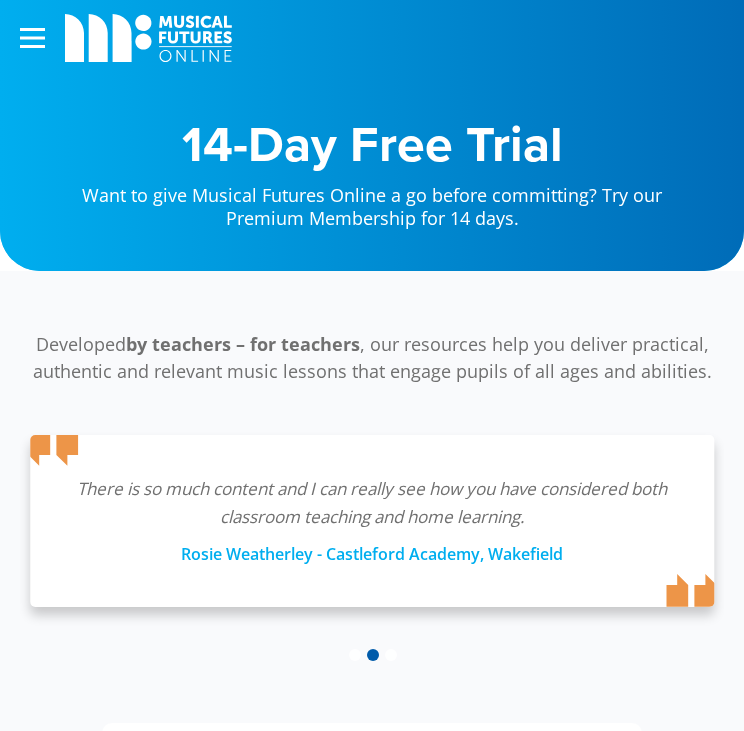 click on "Rosie Weatherley - Castleford Academy, Wakefield" at bounding box center [372, 549] 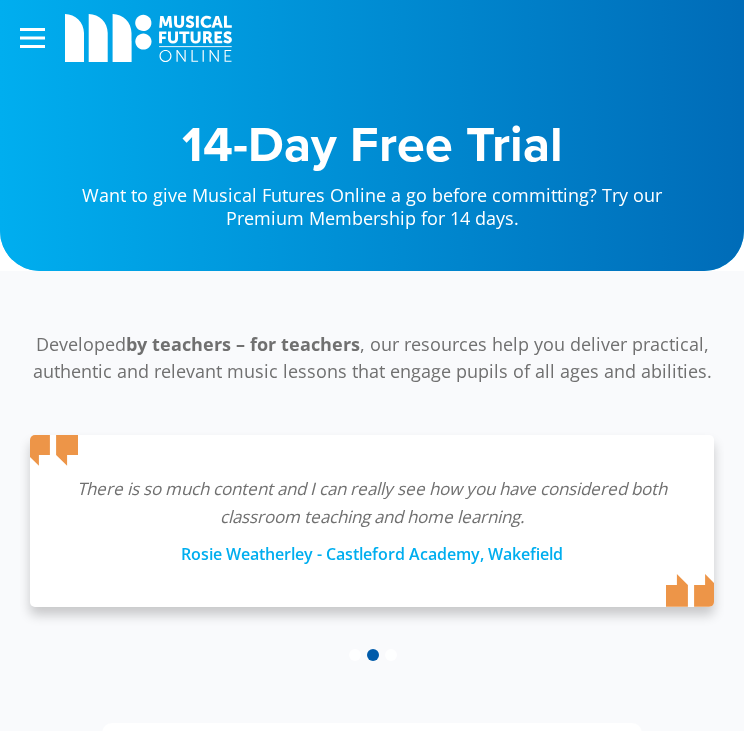 click on "Rosie Weatherley - Castleford Academy, Wakefield" at bounding box center [372, 549] 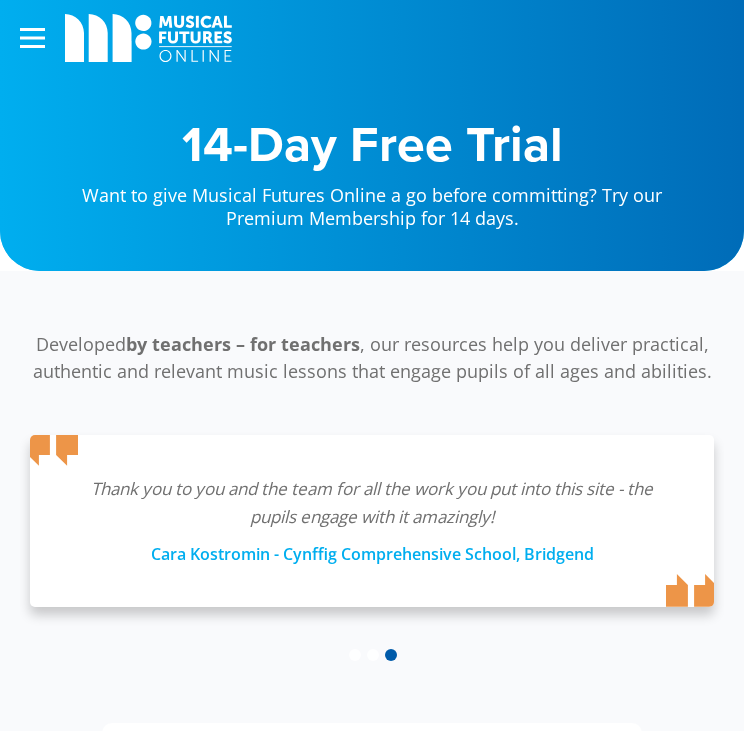 click on "Cara Kostromin - Cynffig Comprehensive School, Bridgend" at bounding box center (372, 549) 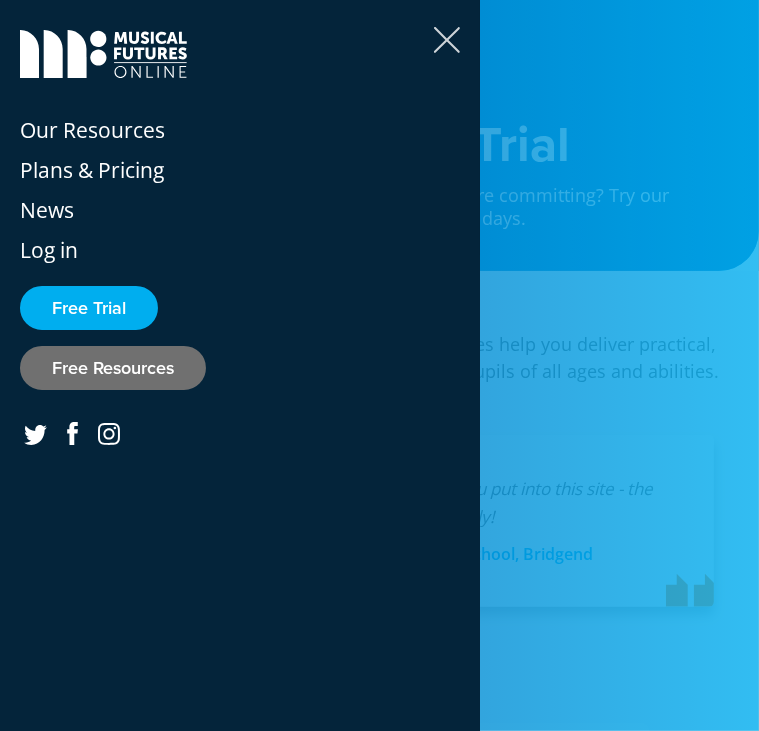 click on "Free Resources" at bounding box center (113, 368) 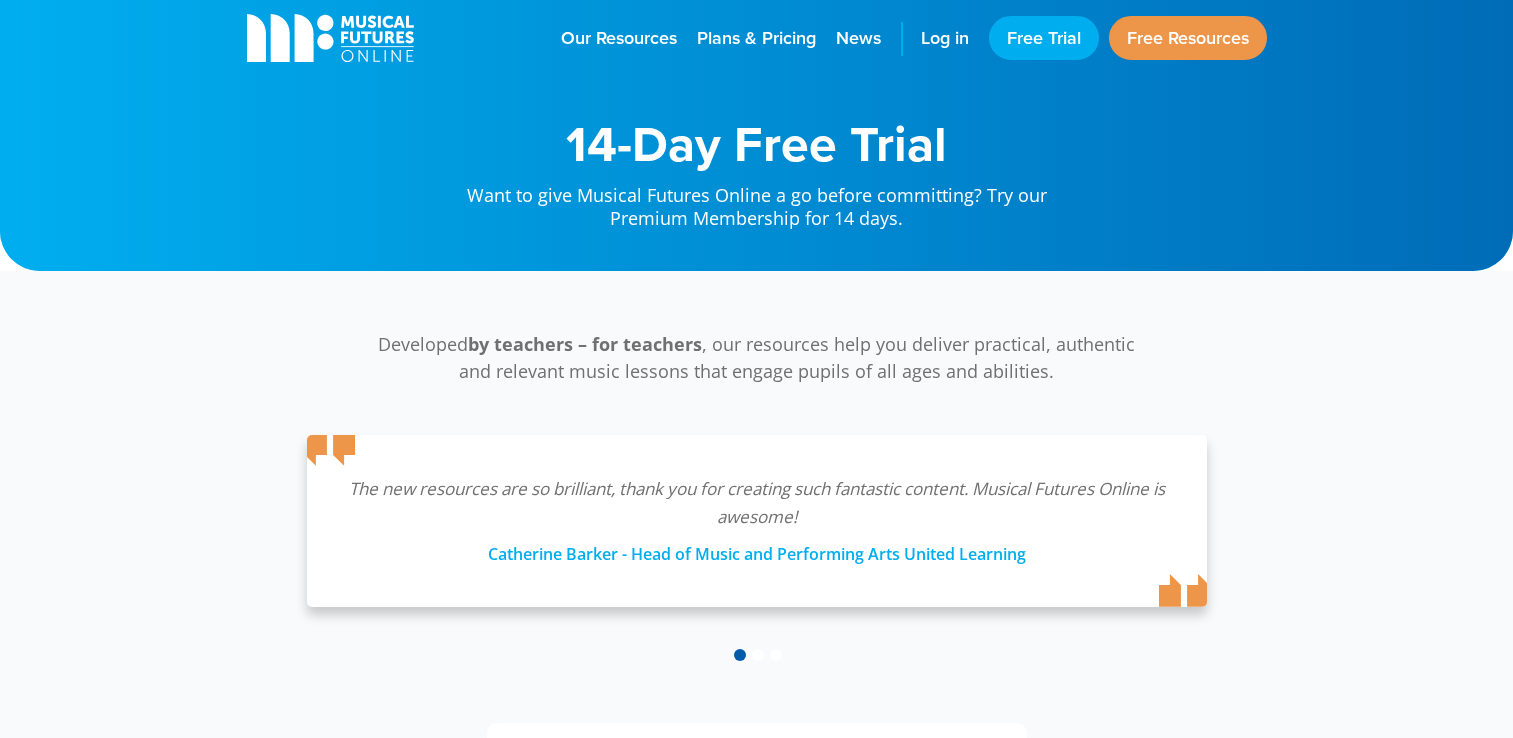 scroll, scrollTop: 0, scrollLeft: 0, axis: both 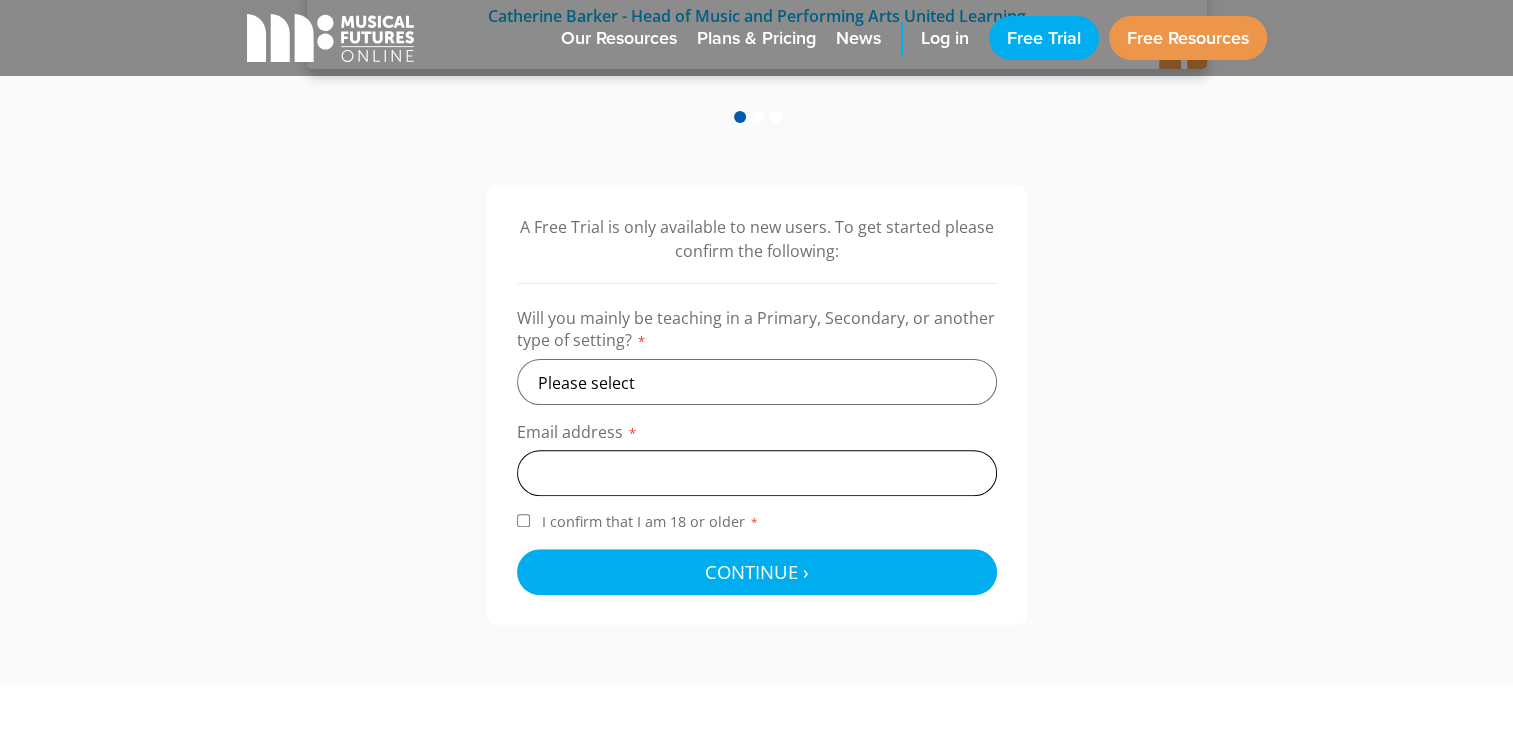 click at bounding box center [757, 473] 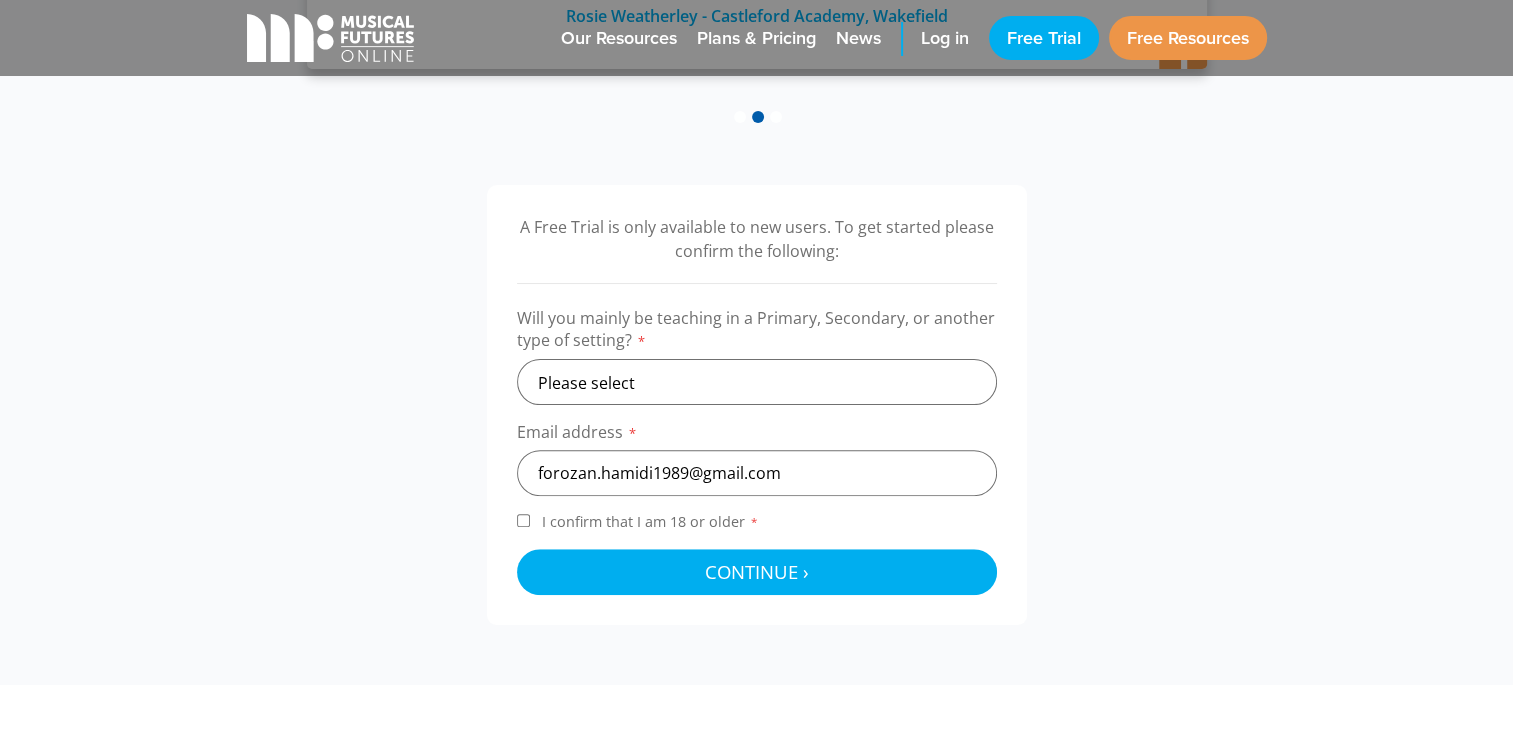 click on "A Free Trial is only available to new users. To get started please confirm the following:
Will you mainly be teaching in a Primary, Secondary, or another type of setting? *
Please select
Primary
Secondary
Other
Email address *
forozan.hamidi1989@gmail.com
I confirm that I am 18 or older *
This field is required
Continue › Checking your details..." at bounding box center (757, 405) 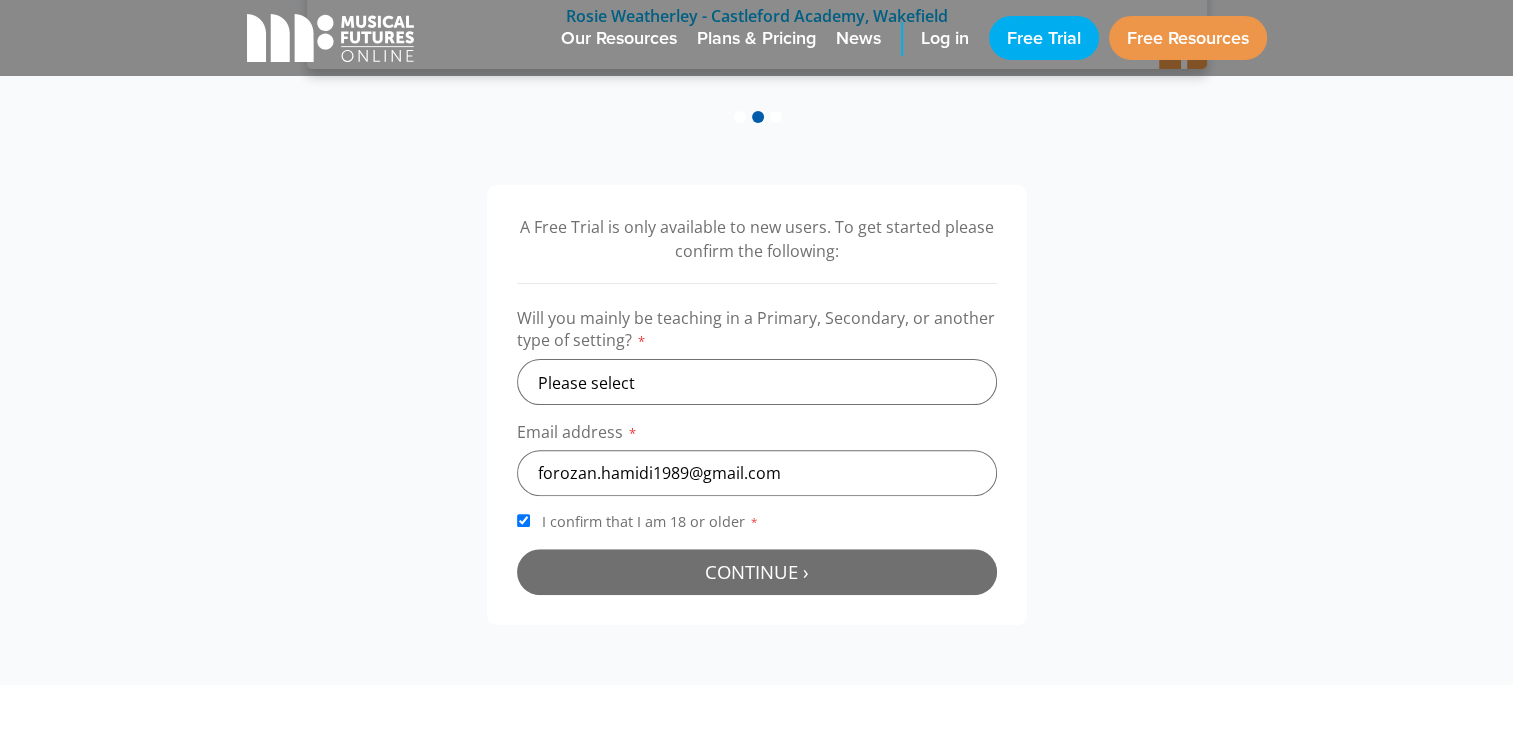click on "Continue › Checking your details..." at bounding box center [757, 572] 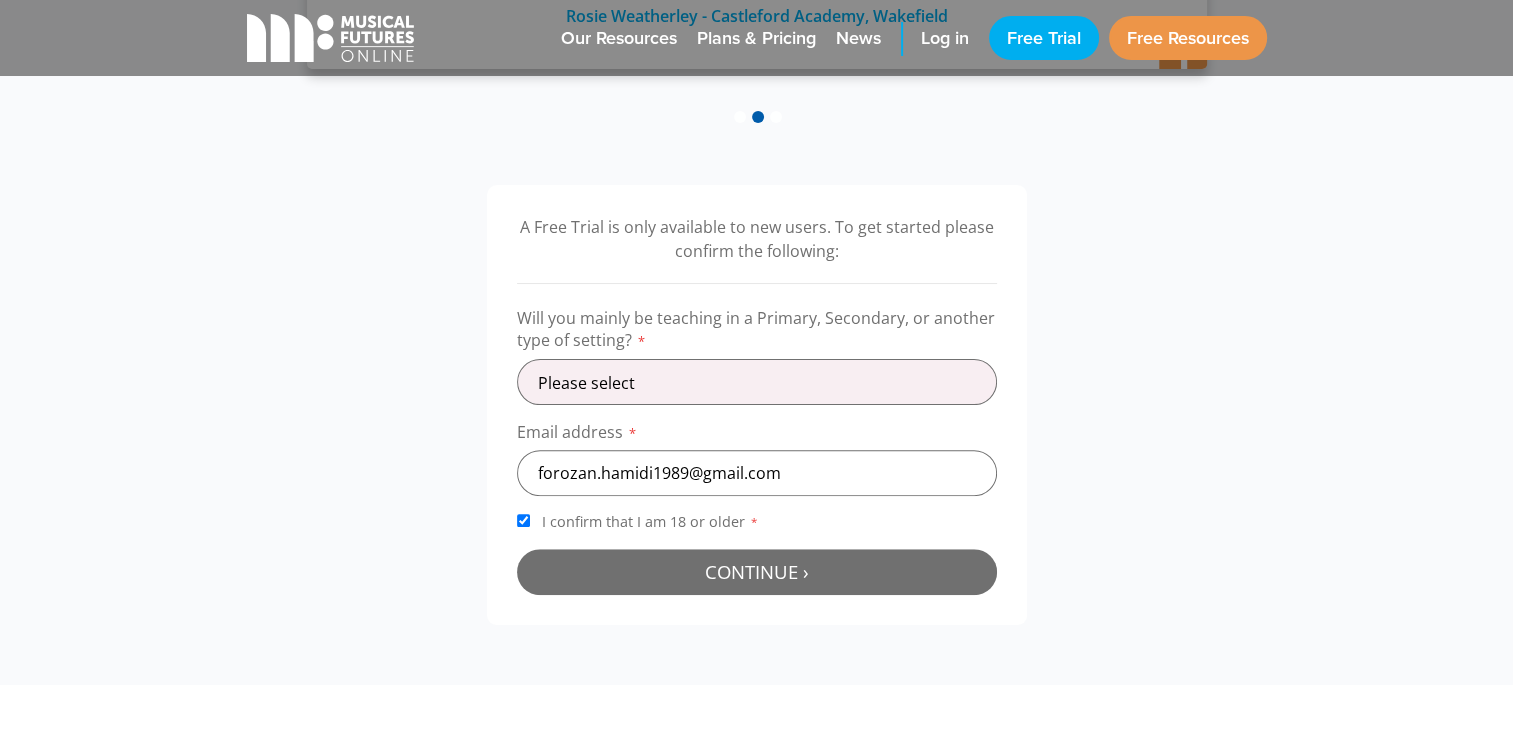 click on "Continue › Checking your details..." at bounding box center [757, 572] 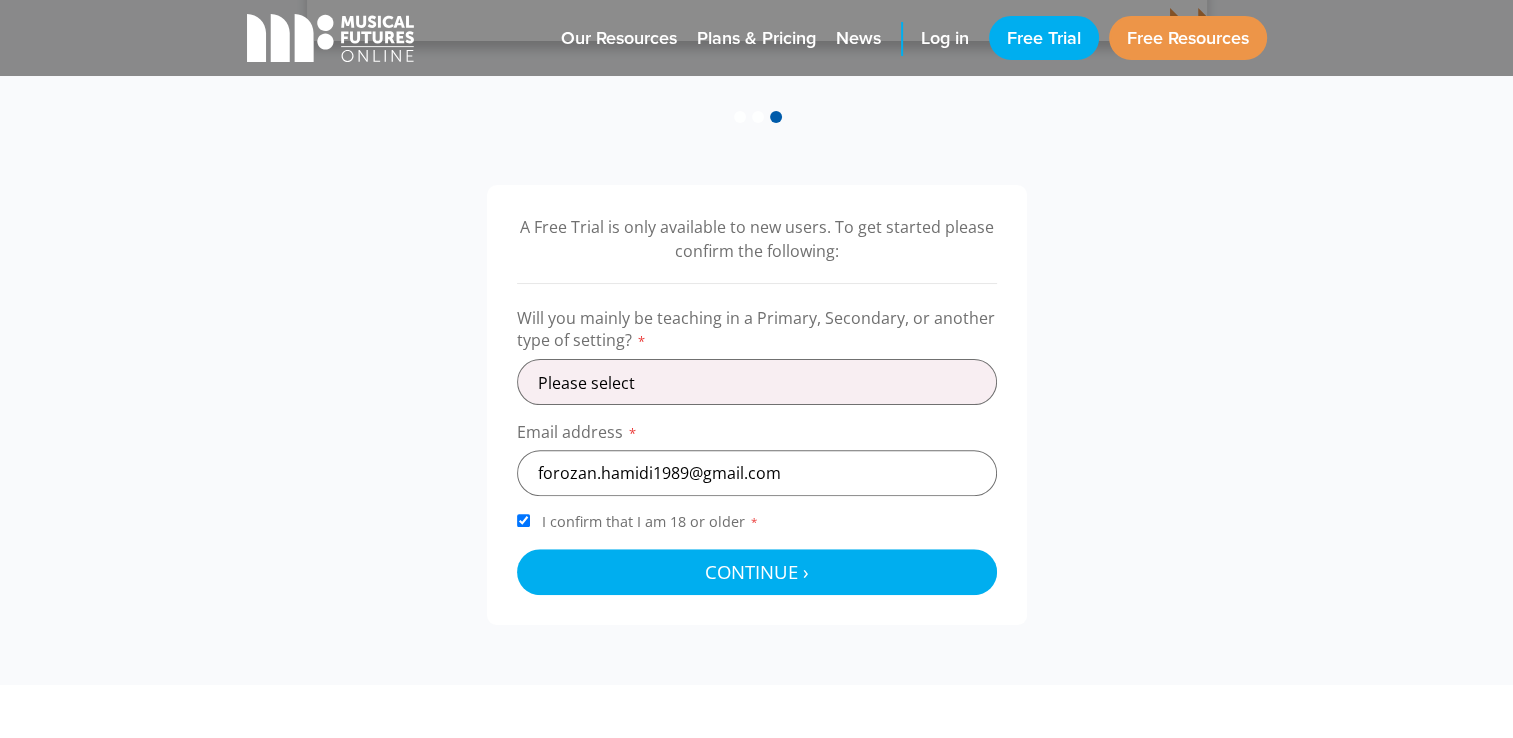 click on "Email address *" at bounding box center [757, 435] 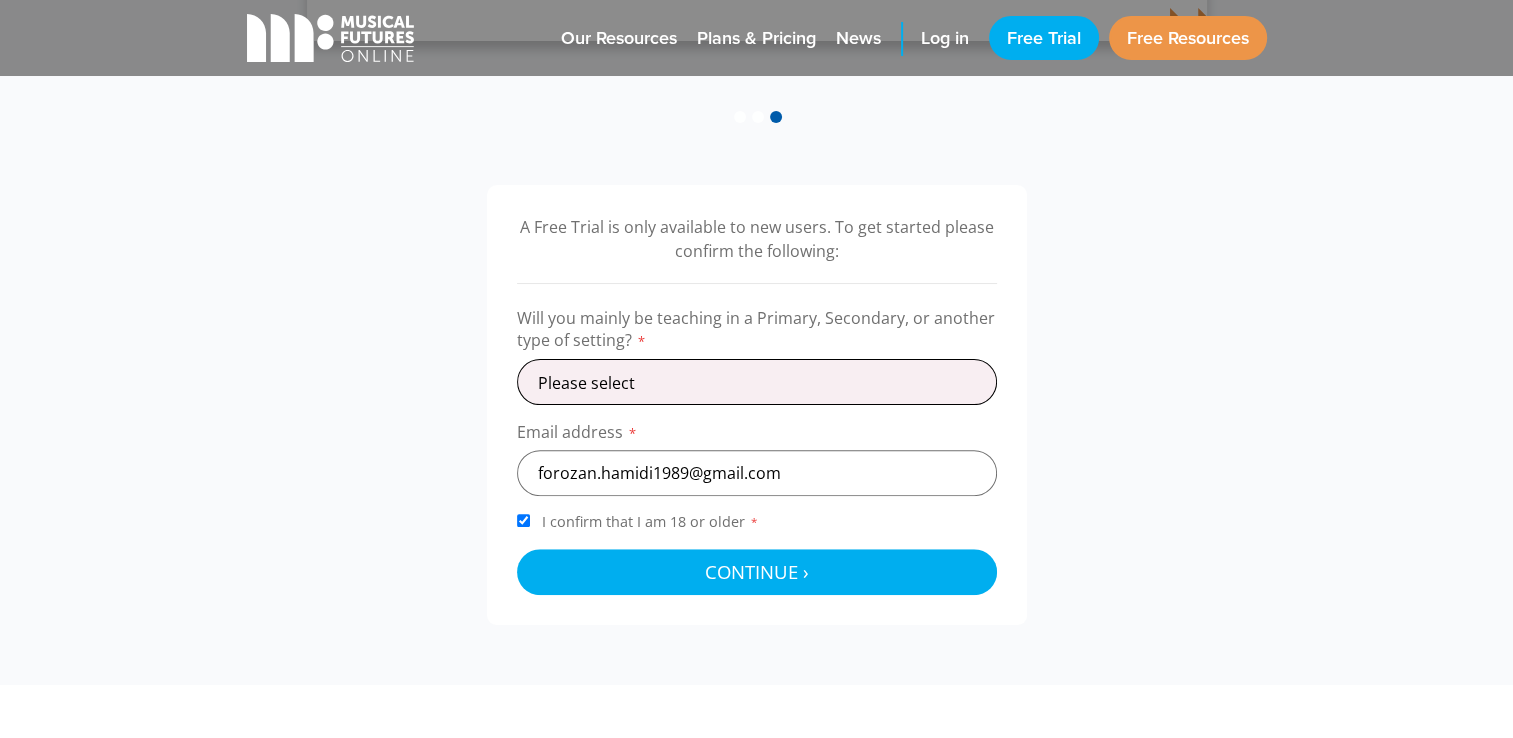 click on "Please select
Primary
Secondary
Other" at bounding box center [757, 382] 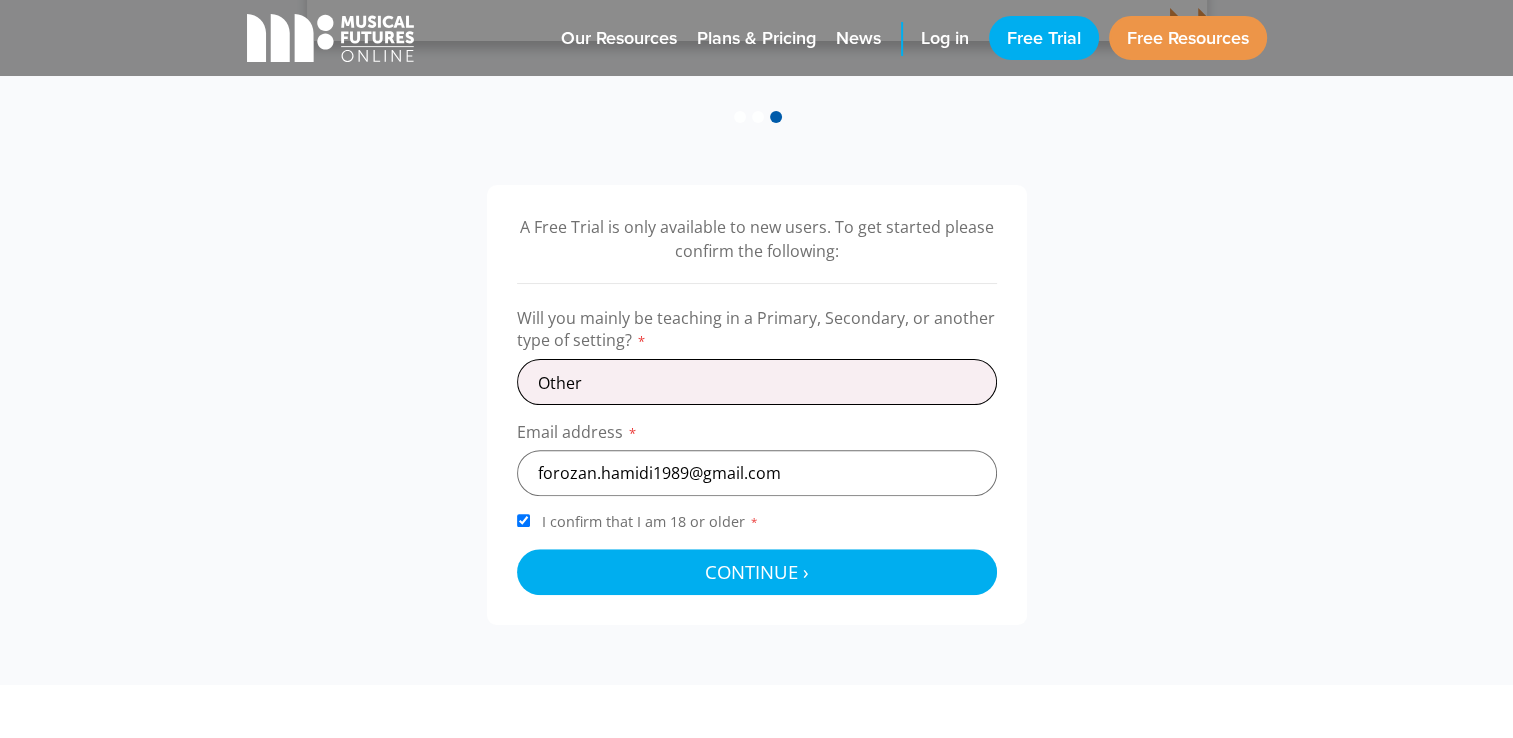 click on "Please select
Primary
Secondary
Other" at bounding box center (757, 382) 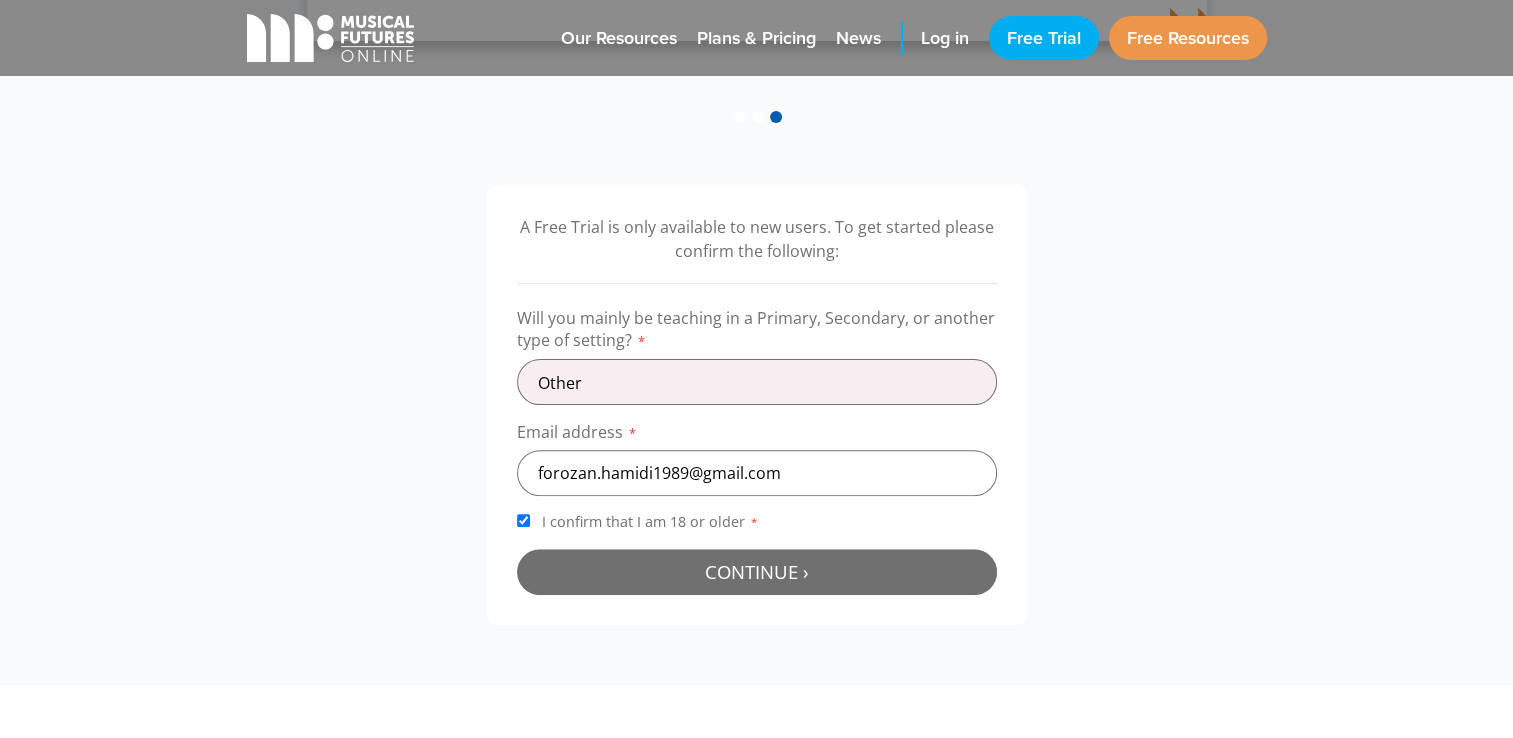 click on "Continue › Checking your details..." at bounding box center (757, 572) 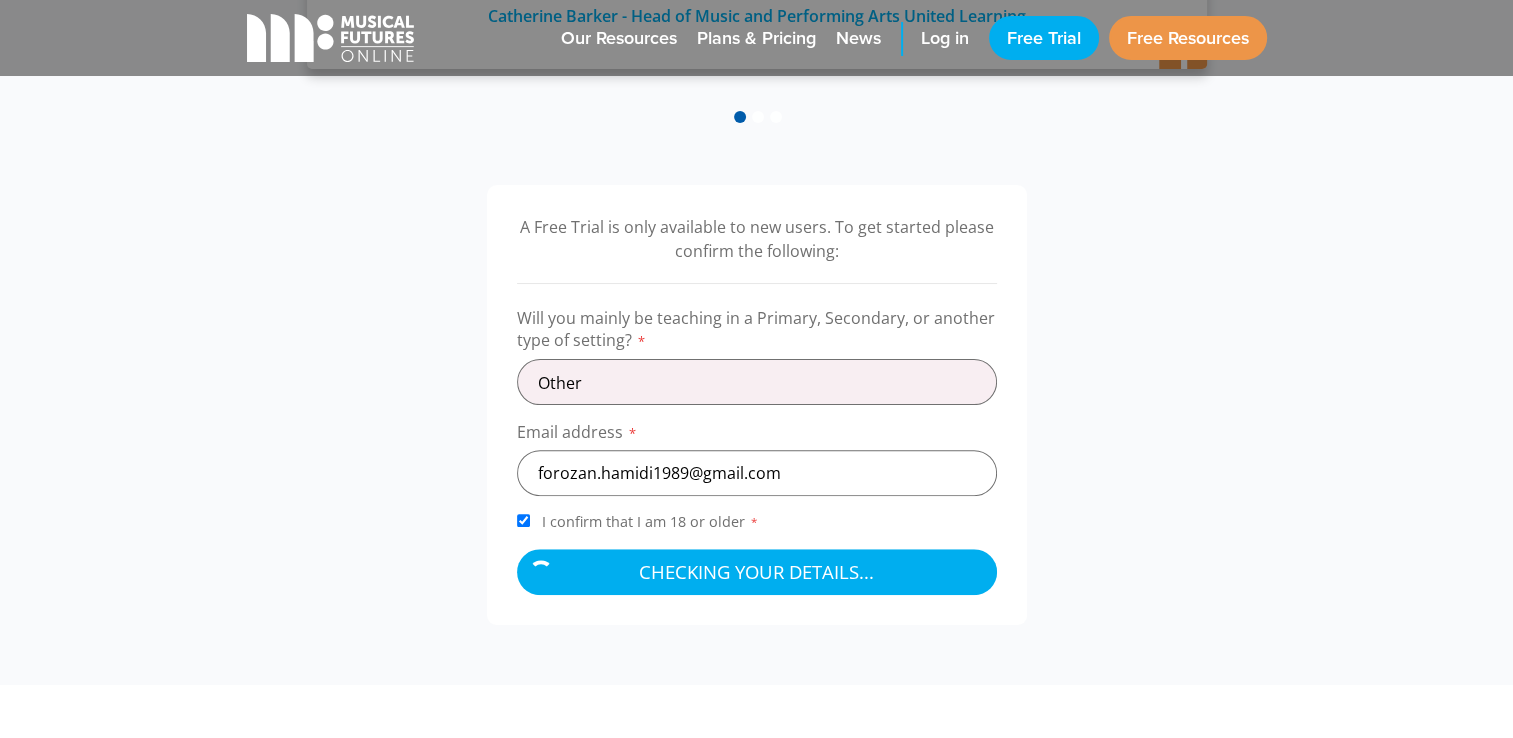 click at bounding box center (330, 38) 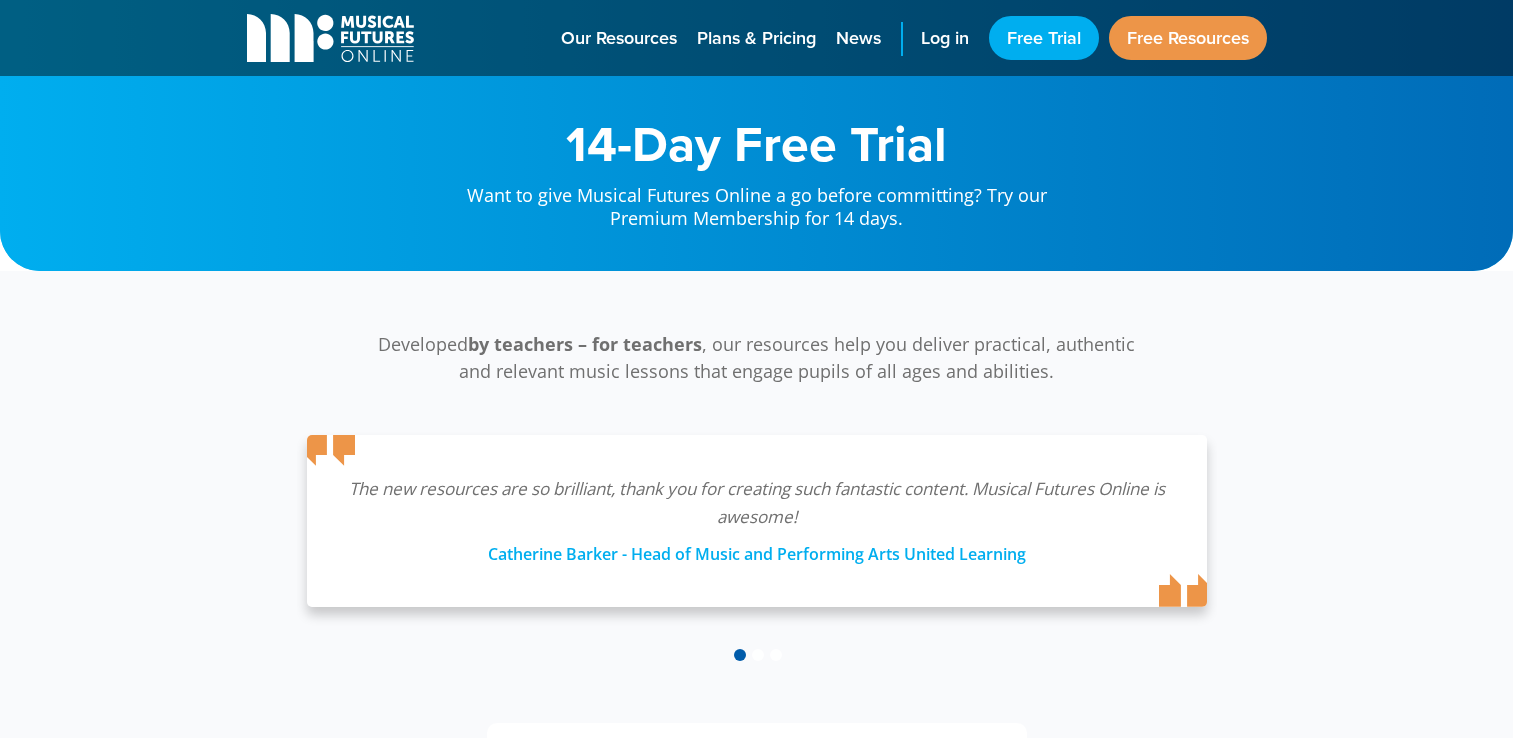 scroll, scrollTop: 538, scrollLeft: 0, axis: vertical 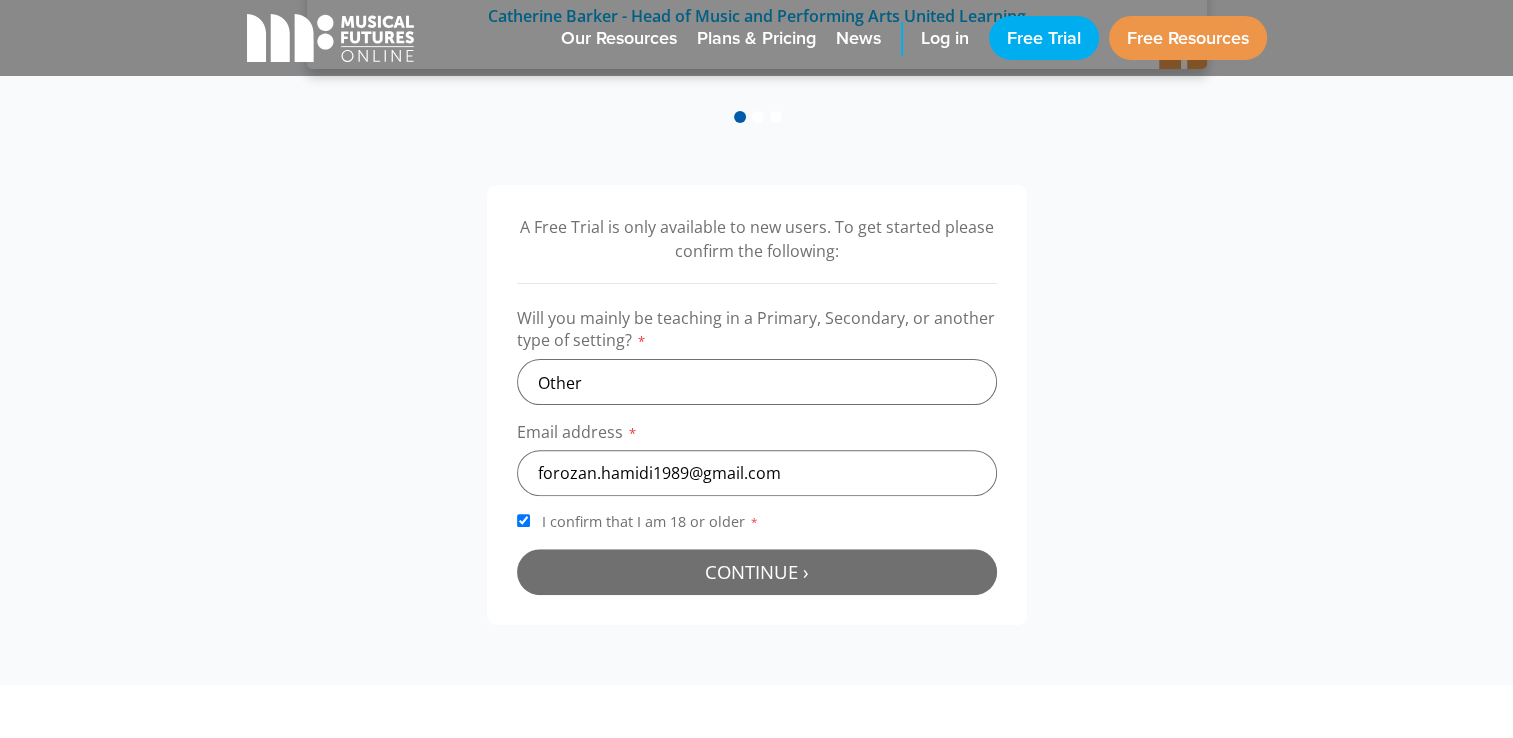 click on "Continue ›" at bounding box center [757, 571] 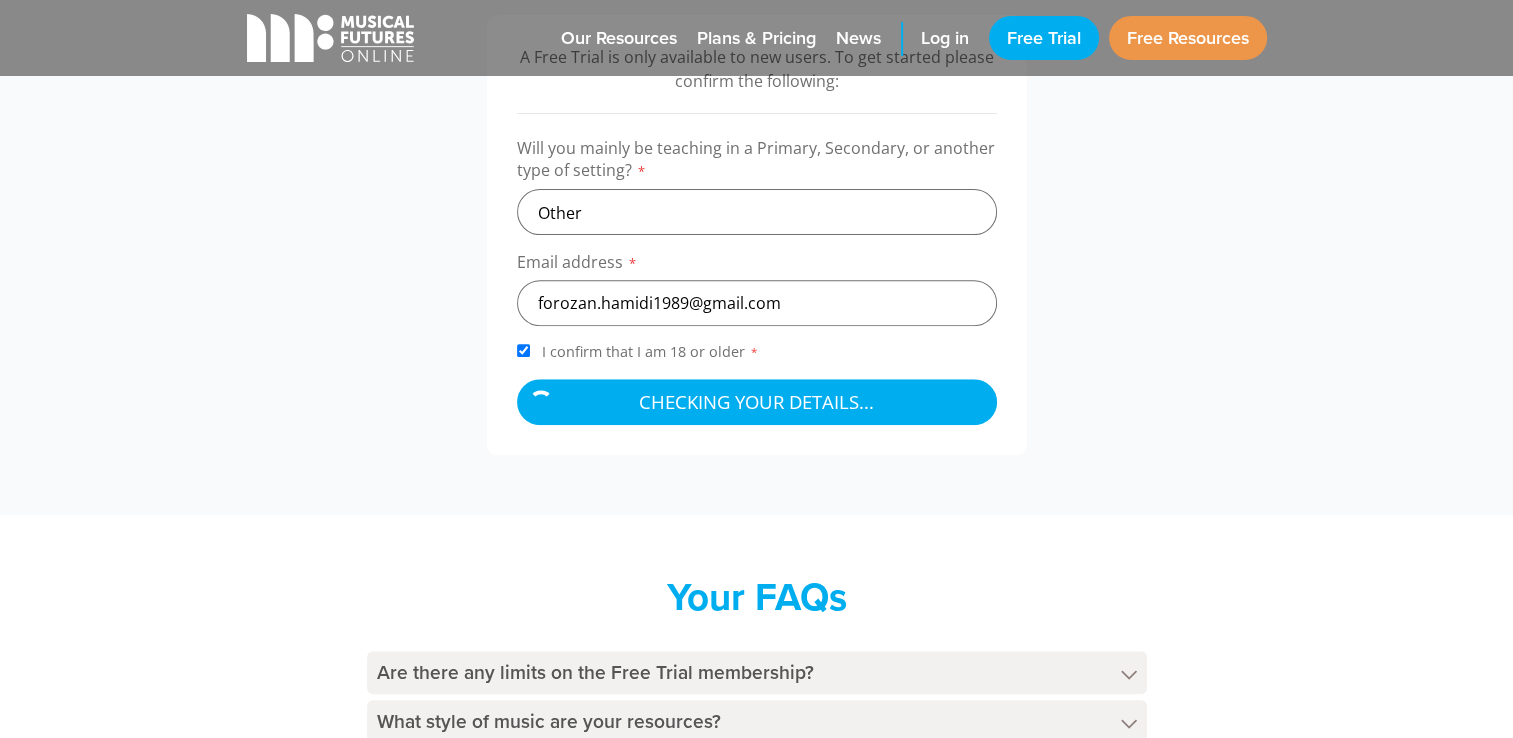 scroll, scrollTop: 697, scrollLeft: 0, axis: vertical 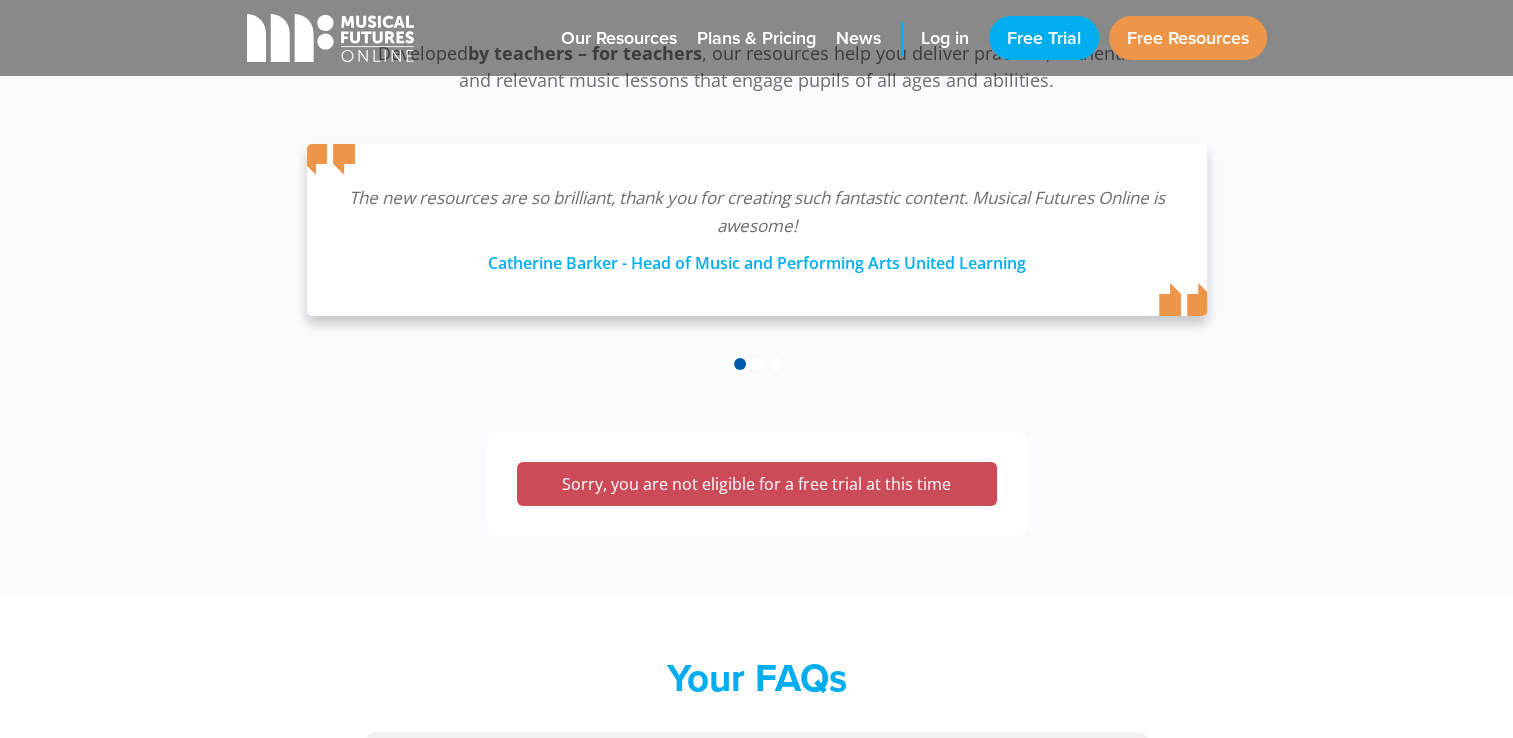 click on "Sorry, you are not eligible for a free trial at this time" at bounding box center [757, 484] 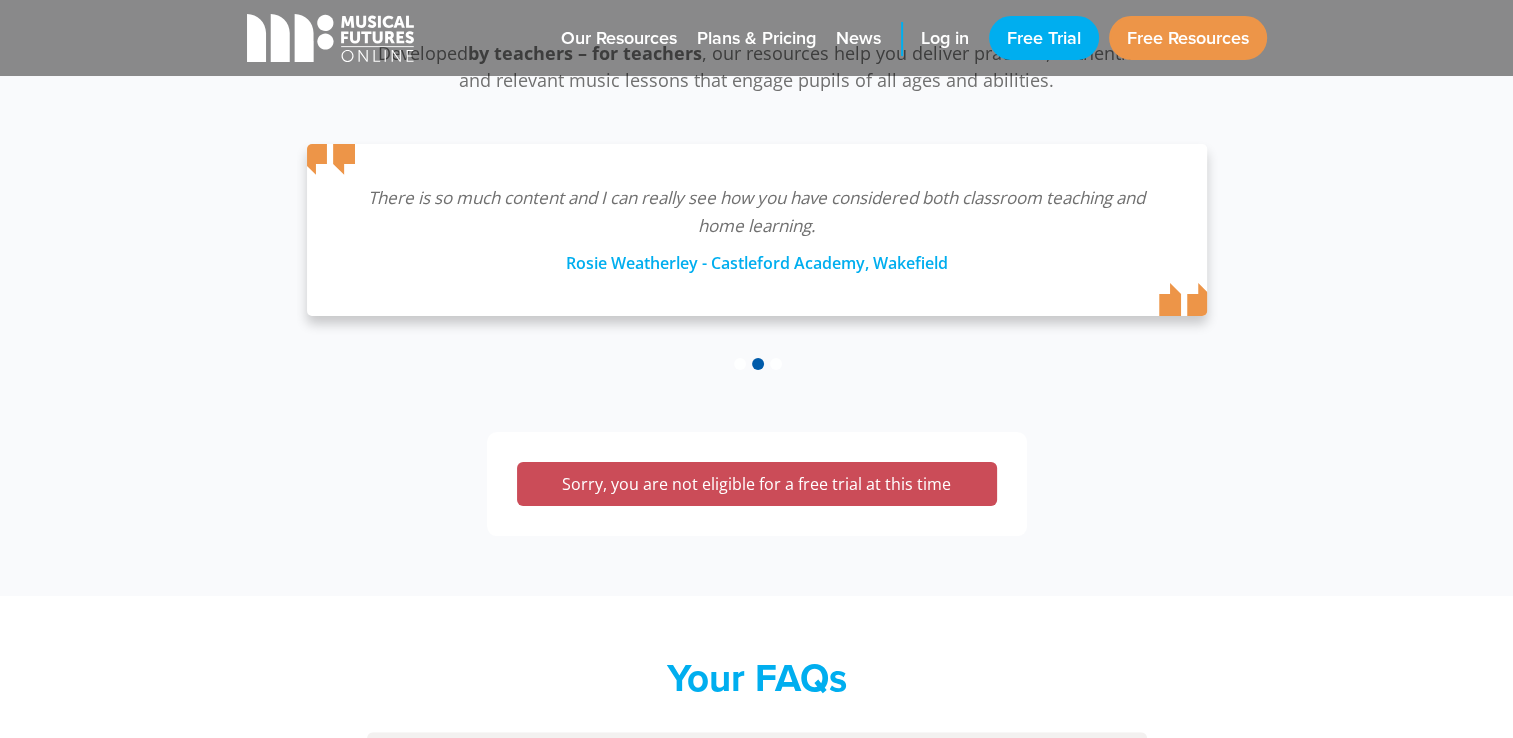 click on "Your FAQs" at bounding box center [757, 679] 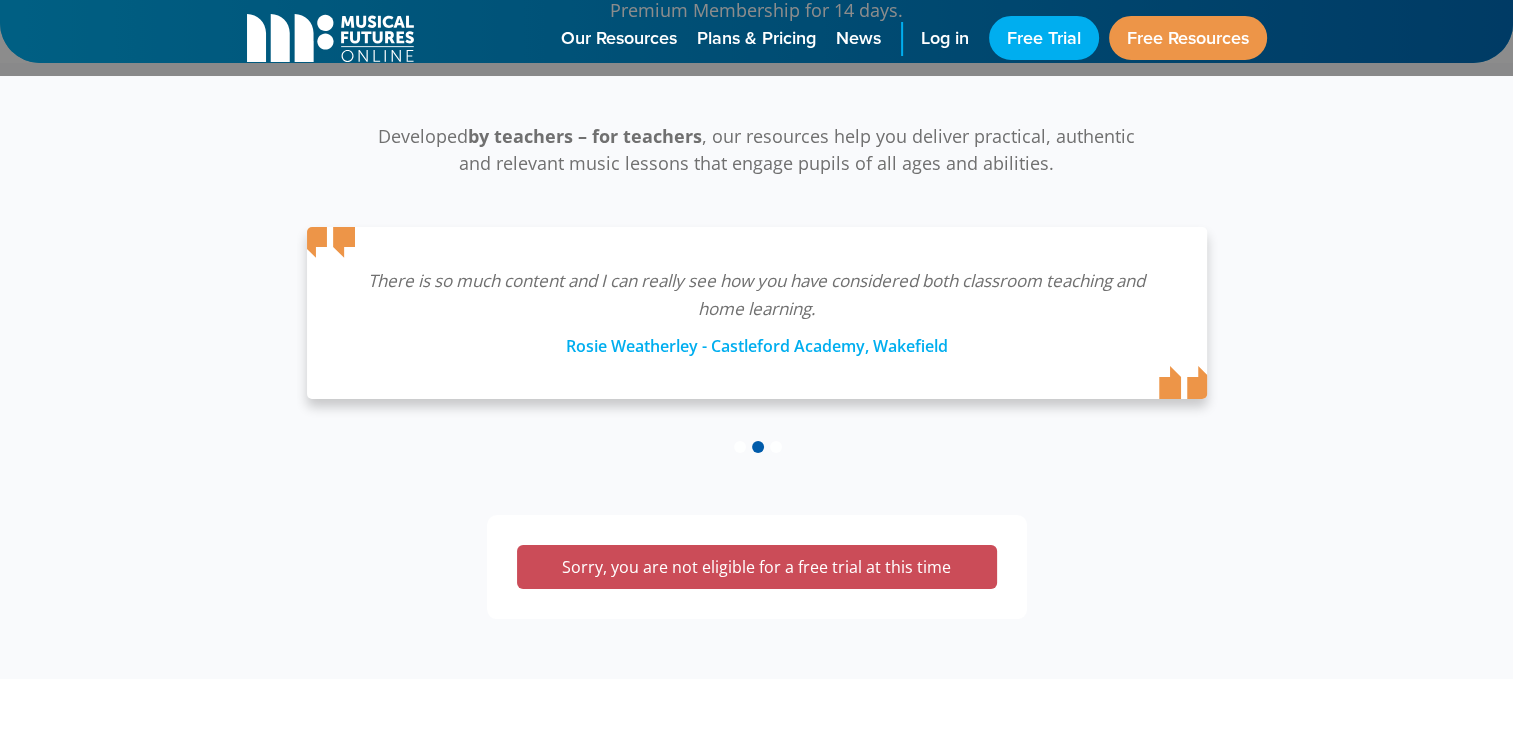 scroll, scrollTop: 291, scrollLeft: 0, axis: vertical 